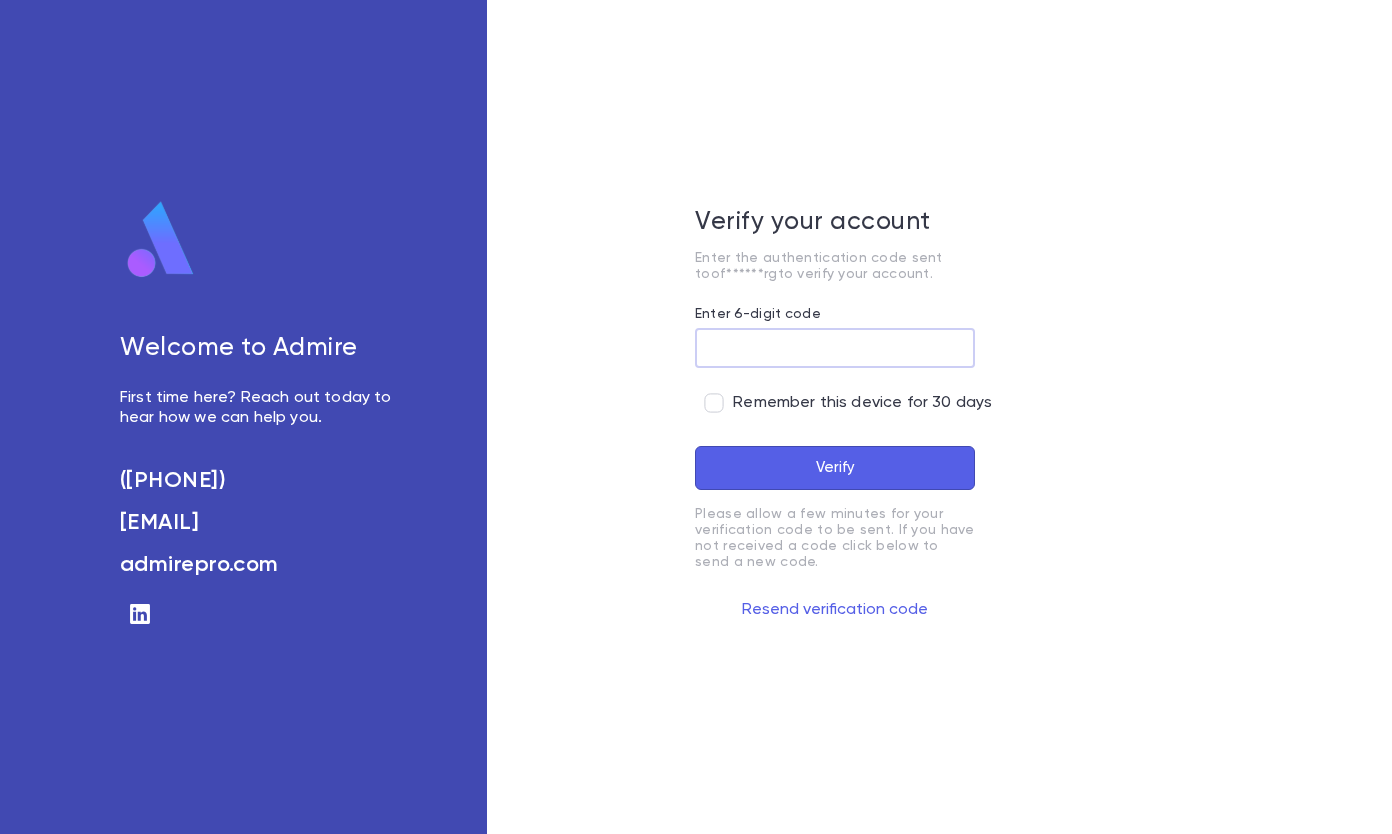 scroll, scrollTop: 0, scrollLeft: 0, axis: both 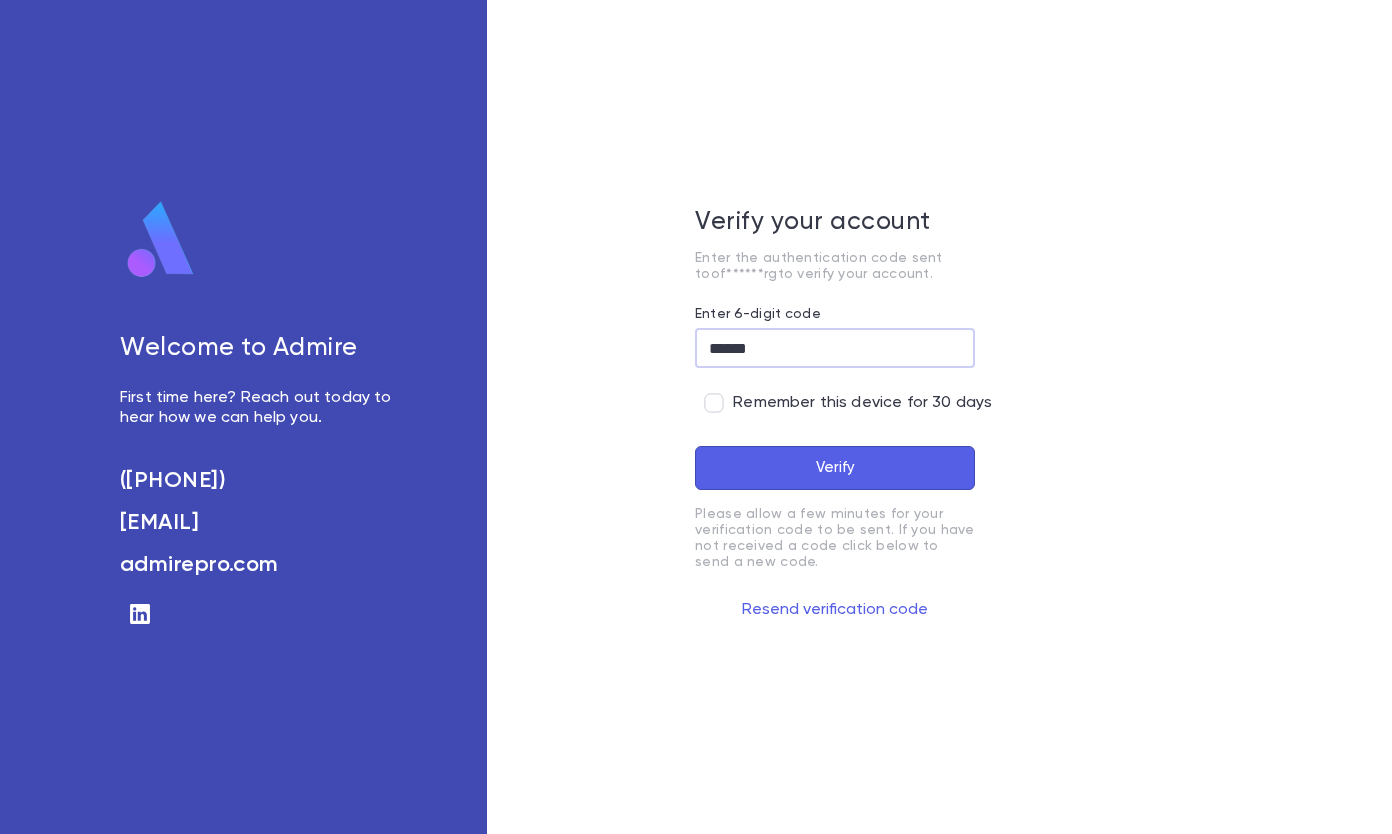 type on "******" 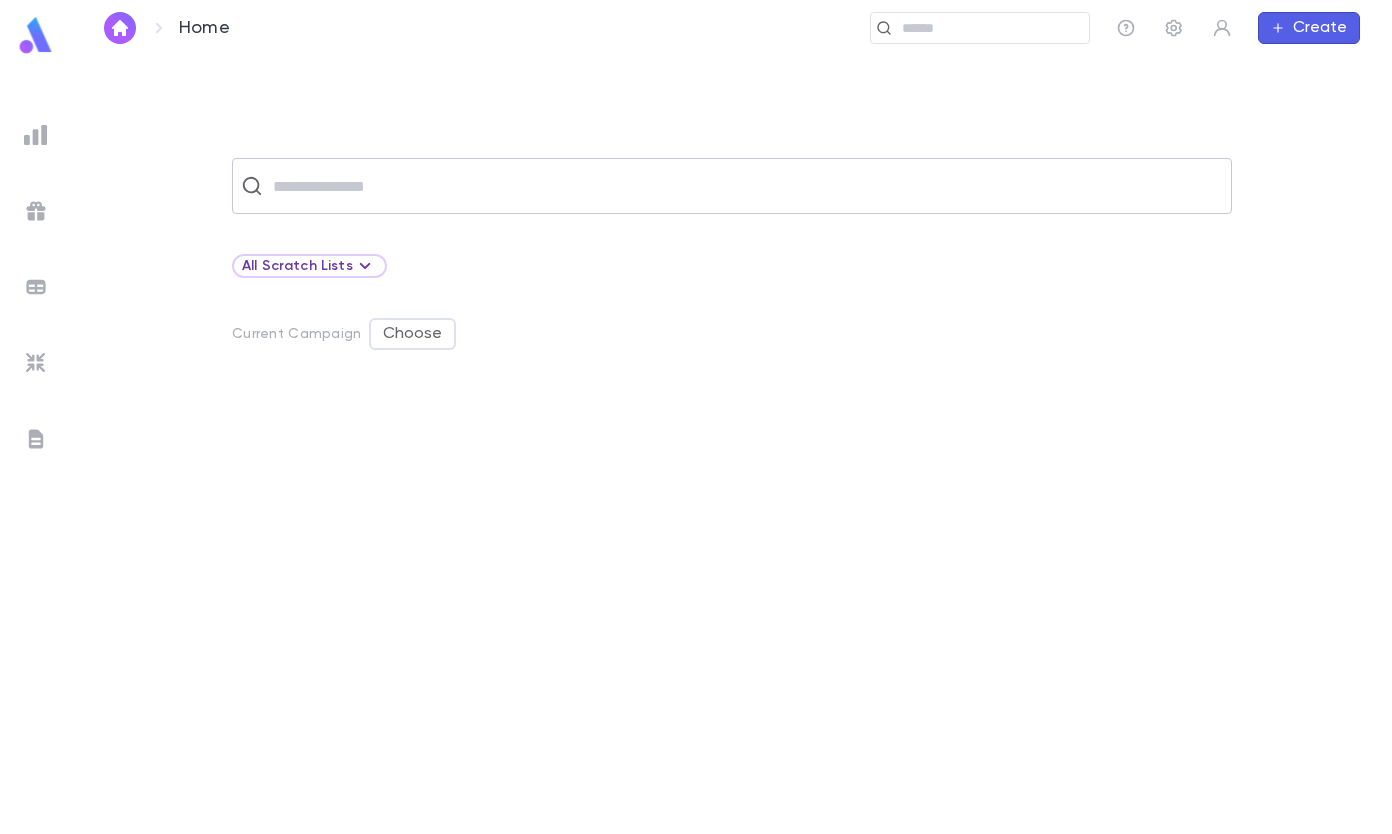 click at bounding box center [745, 186] 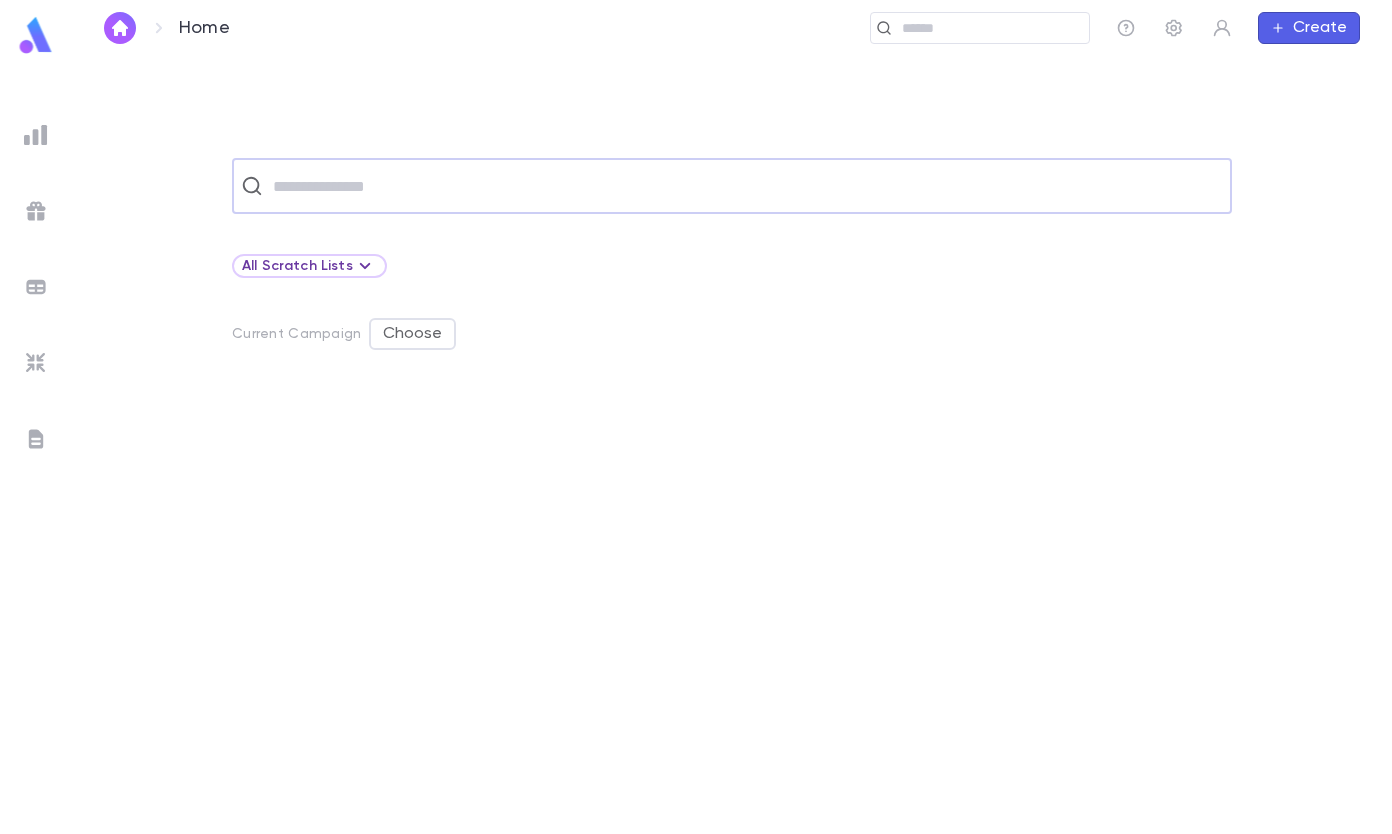 click at bounding box center [745, 186] 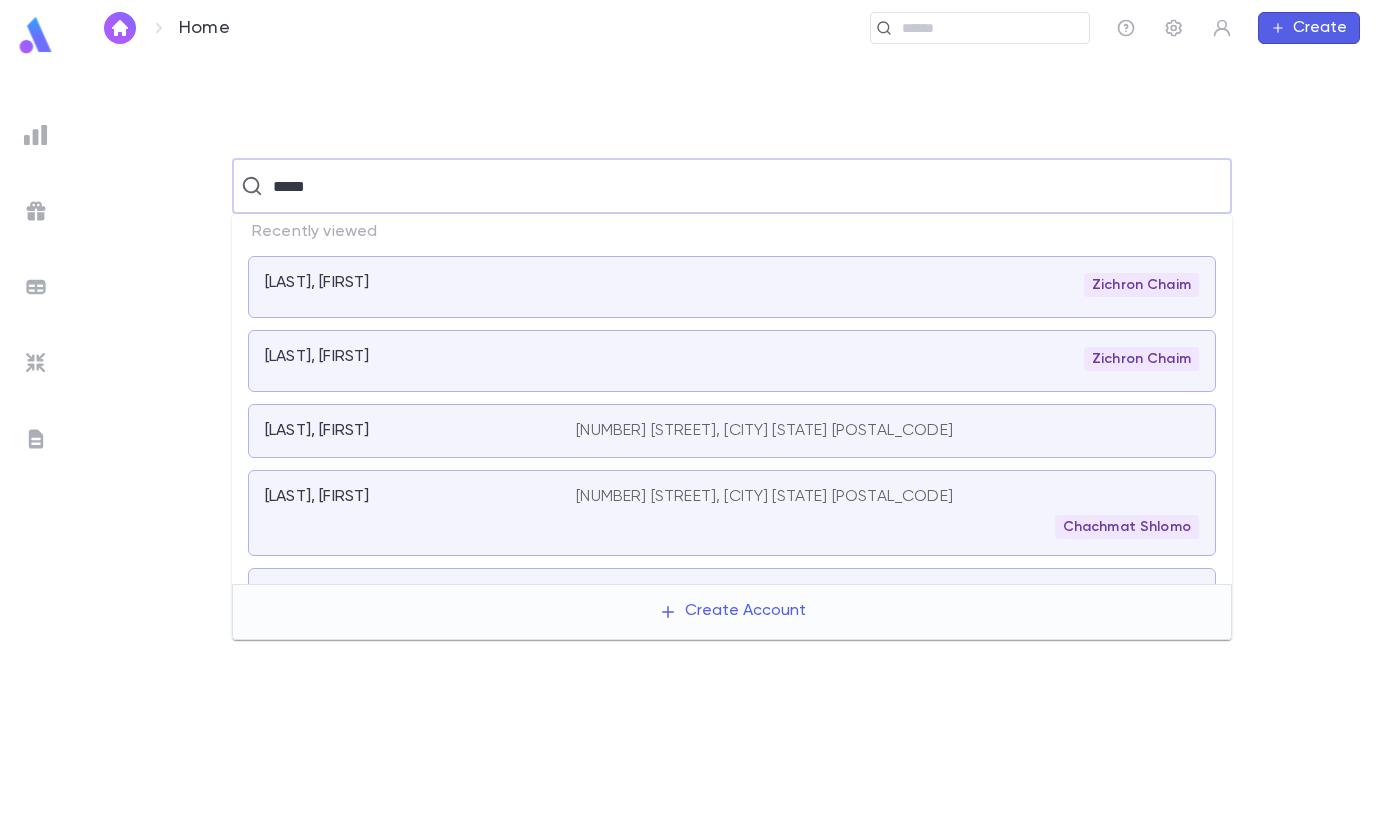 type on "*****" 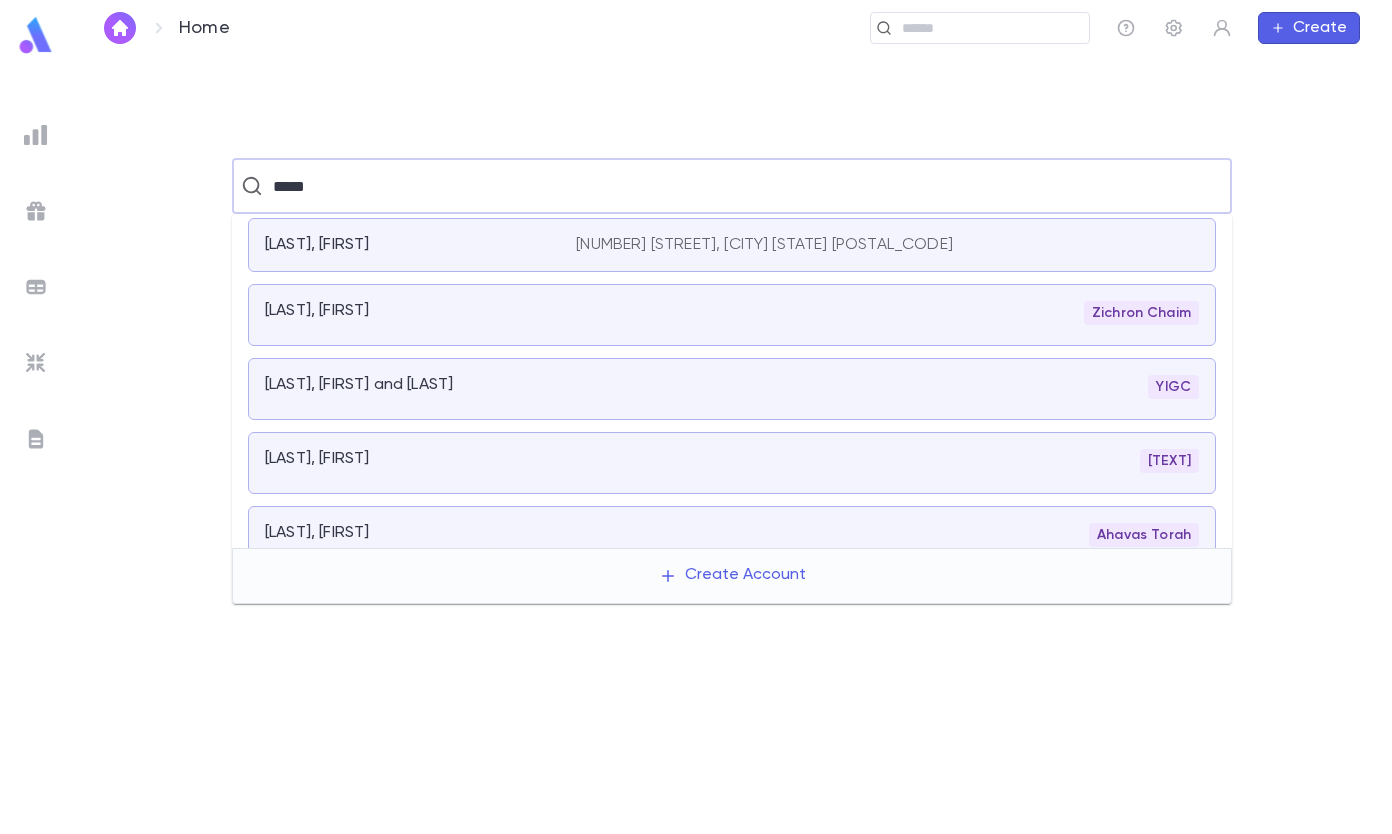 scroll, scrollTop: 400, scrollLeft: 0, axis: vertical 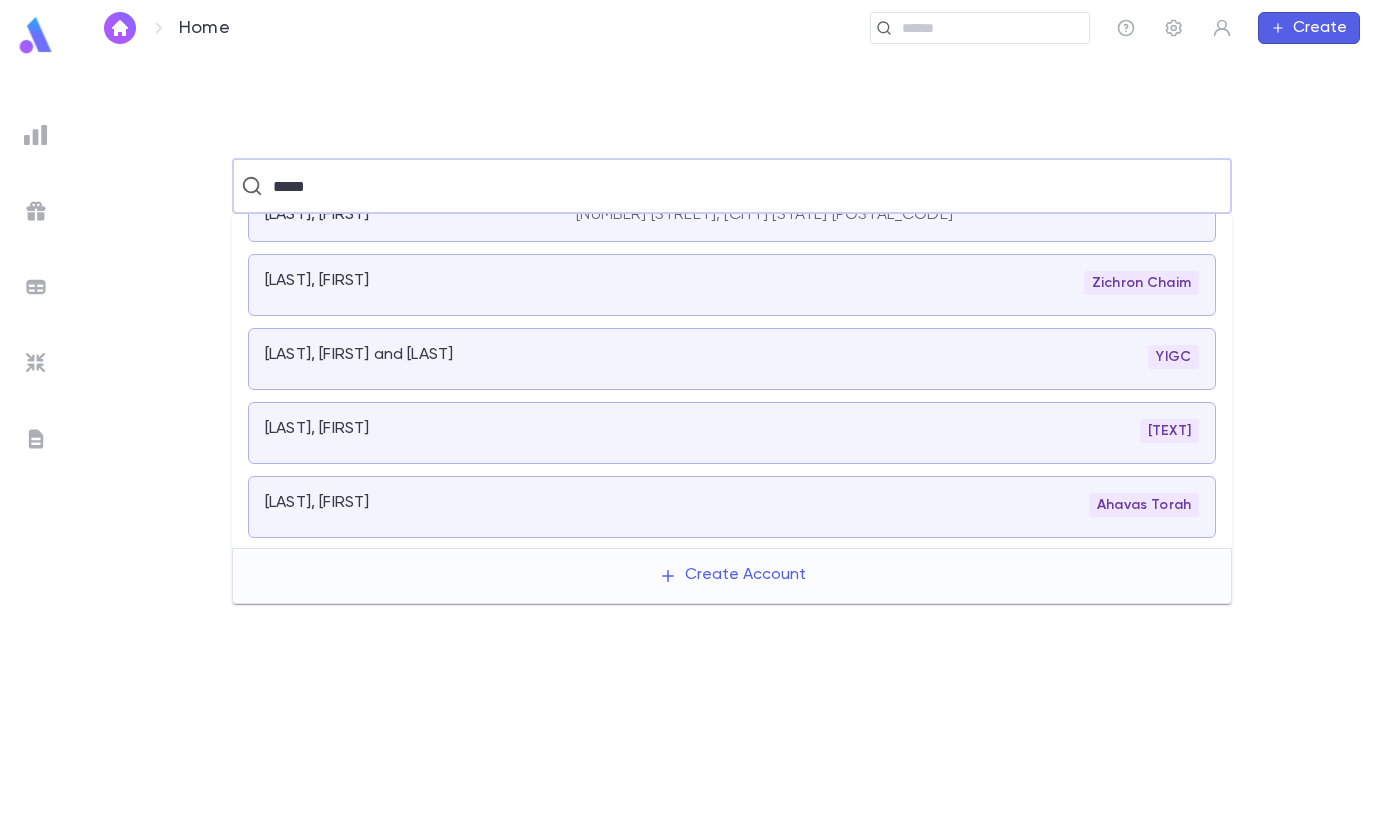 click on "[LAST], [FIRST]" at bounding box center [408, 281] 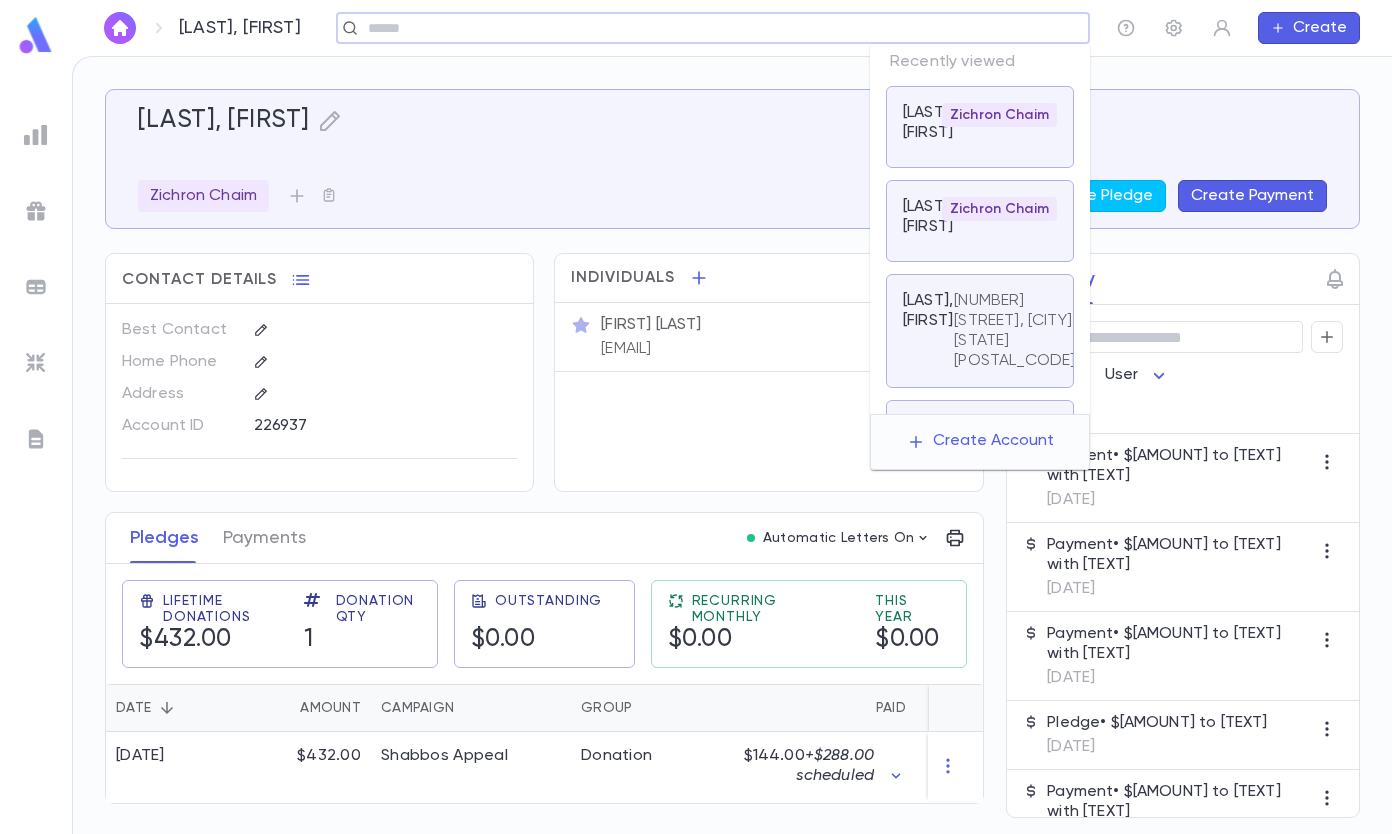 click at bounding box center (721, 28) 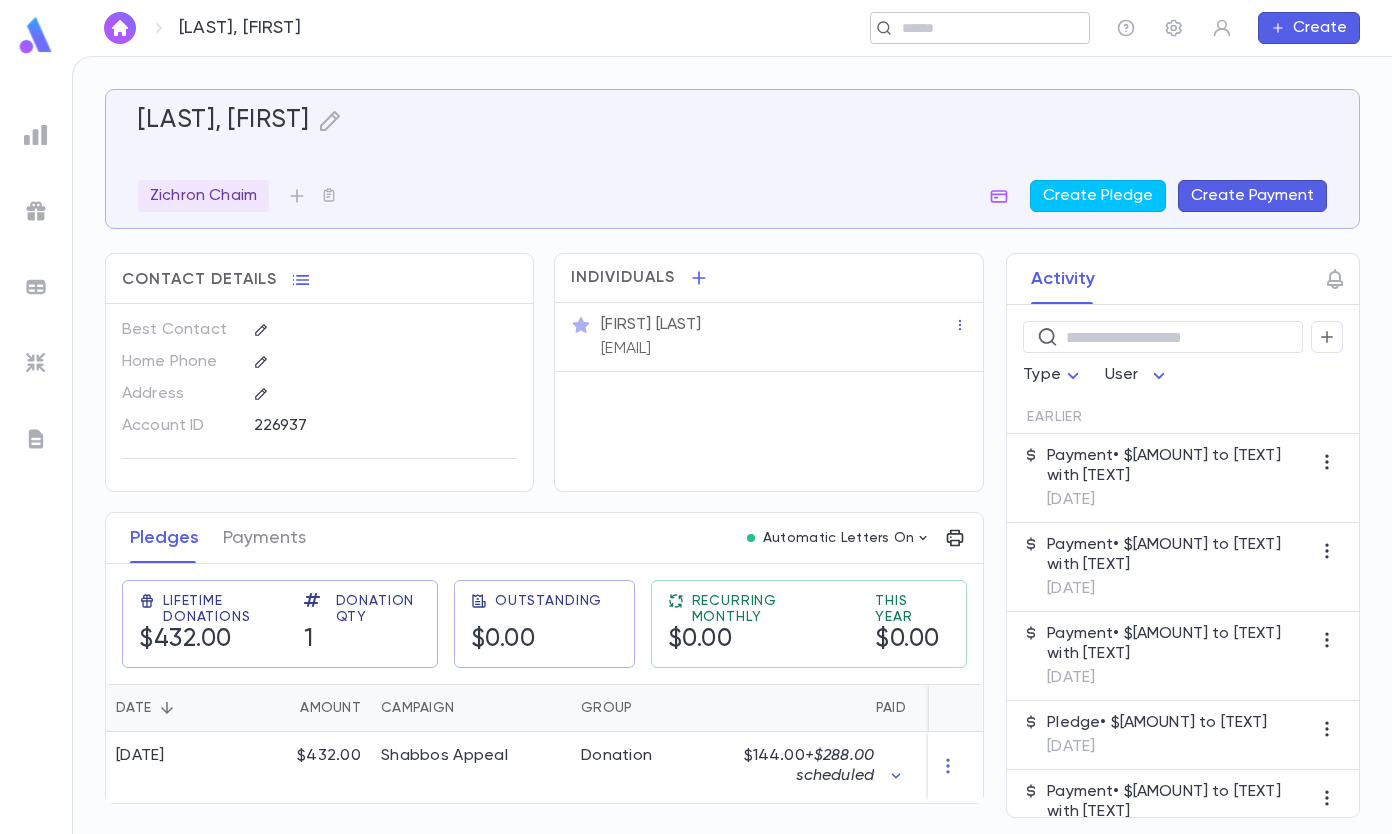 click at bounding box center (988, 28) 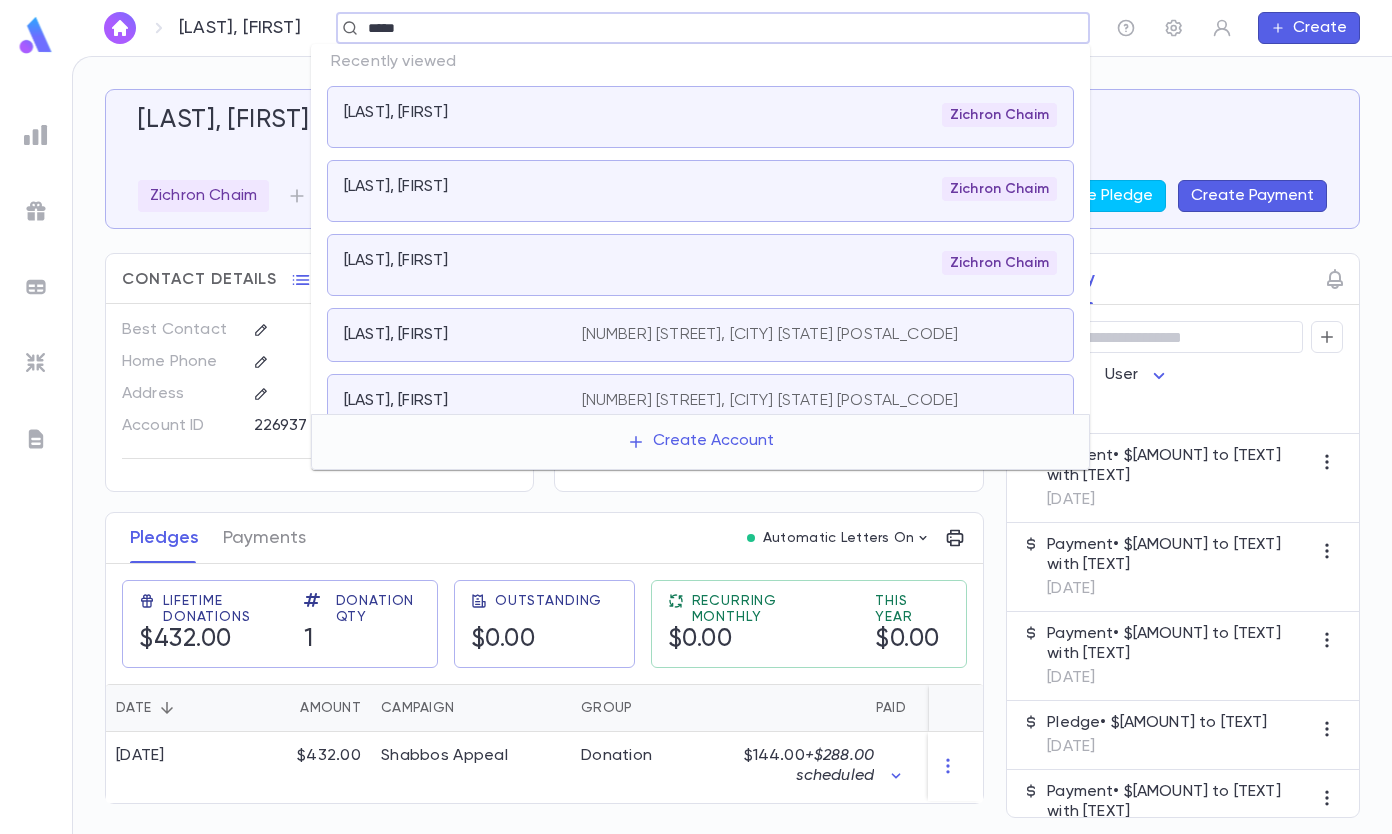 type on "*****" 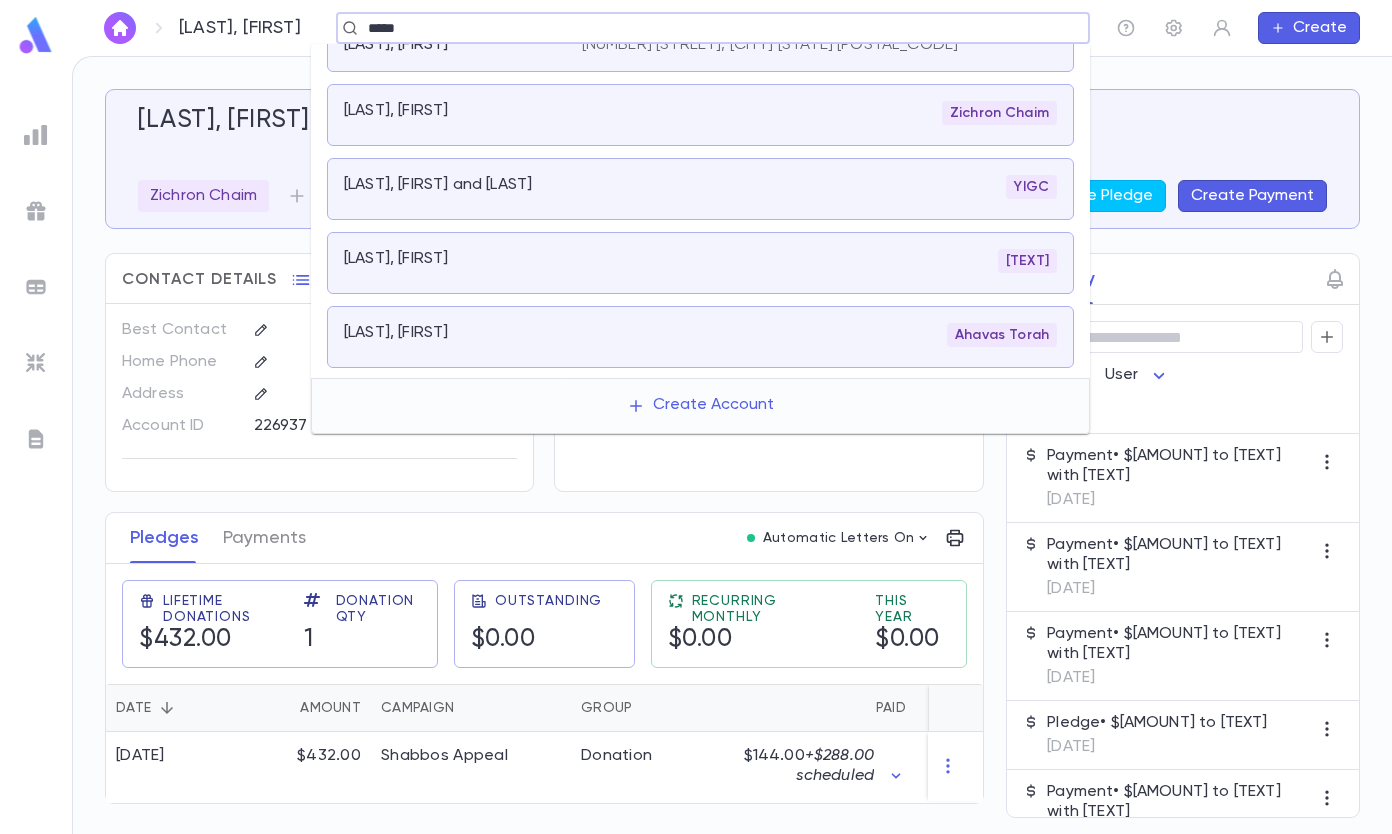 scroll, scrollTop: 544, scrollLeft: 0, axis: vertical 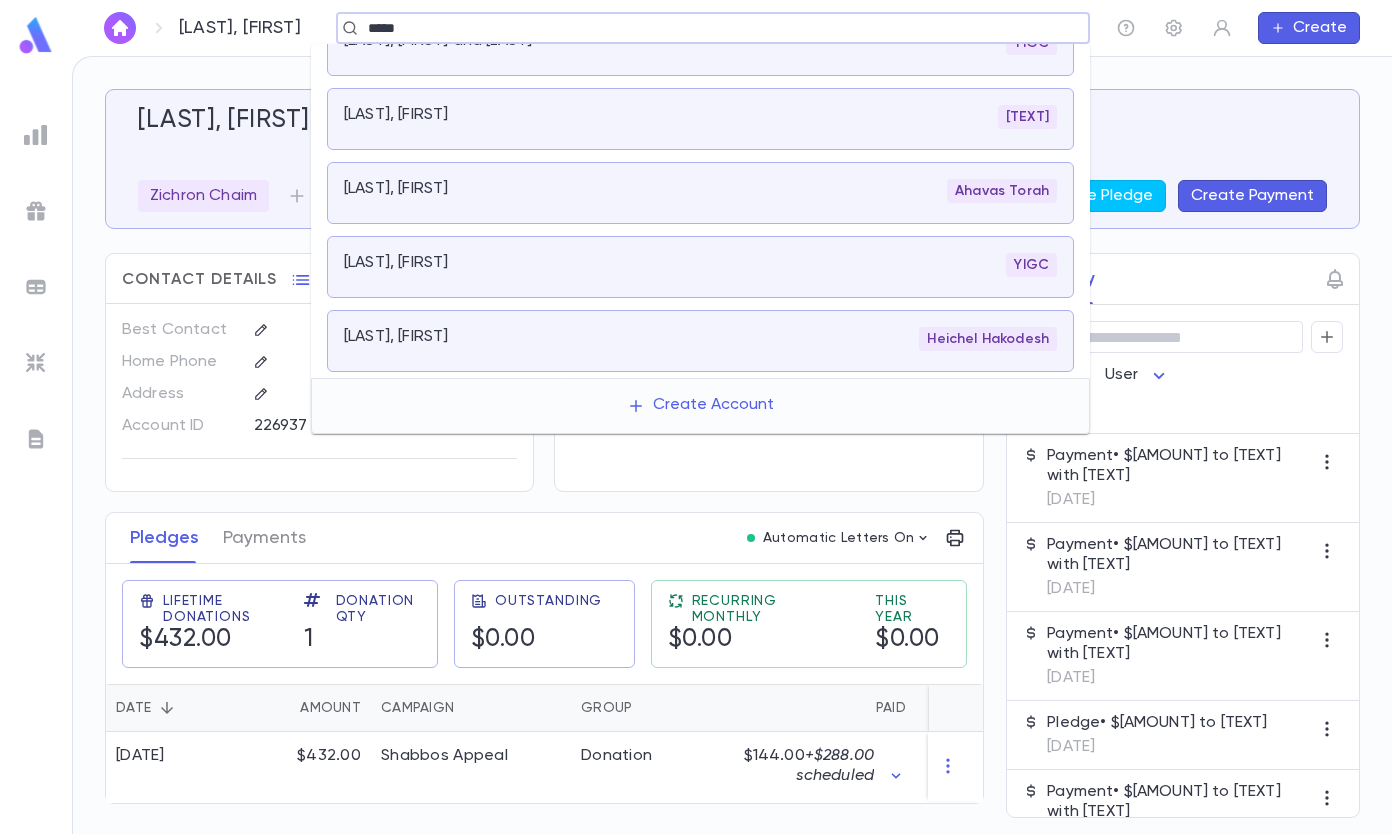 click on "[LAST], [FIRST]" at bounding box center (451, 115) 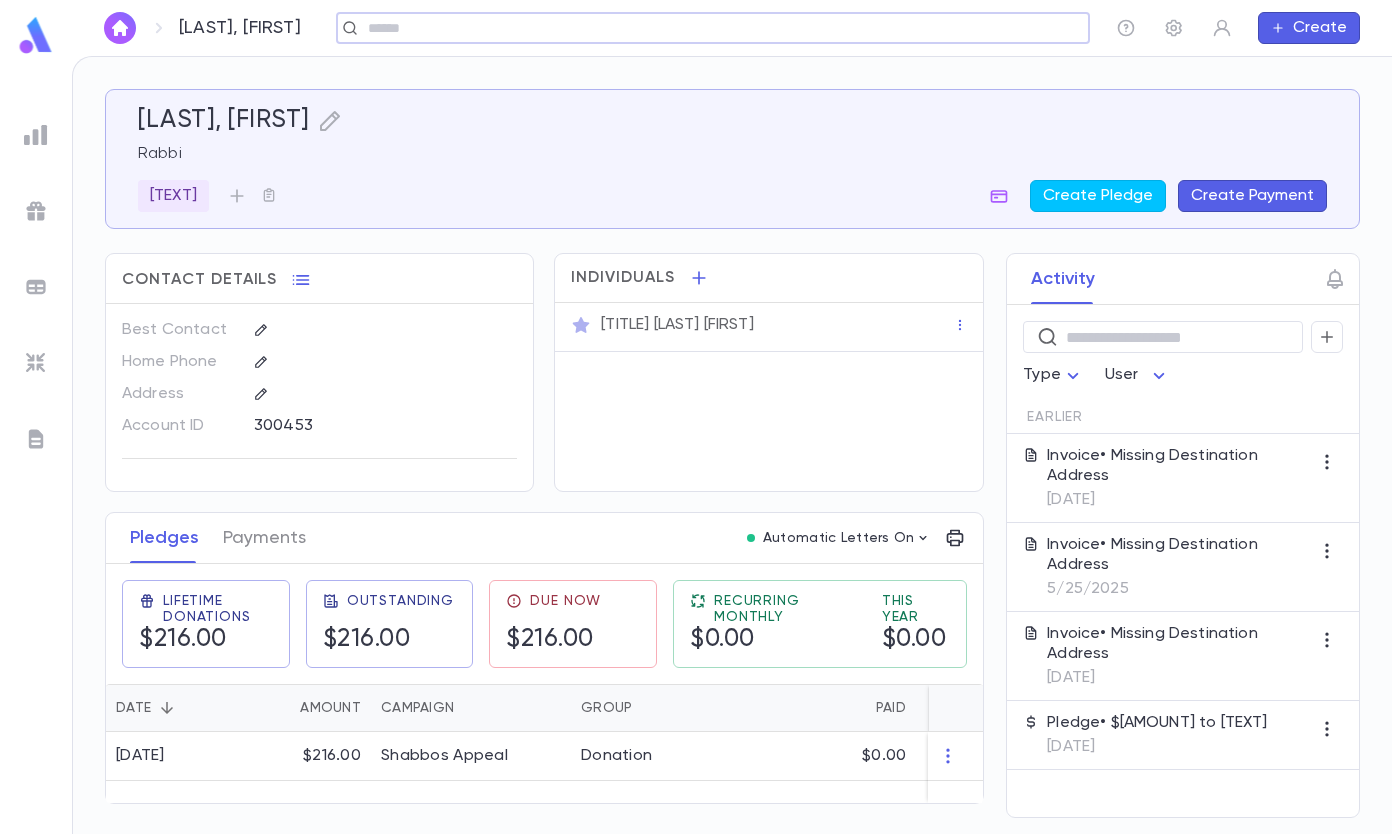 click on "[TITLE] [LAST] [FIRST]" at bounding box center [677, 325] 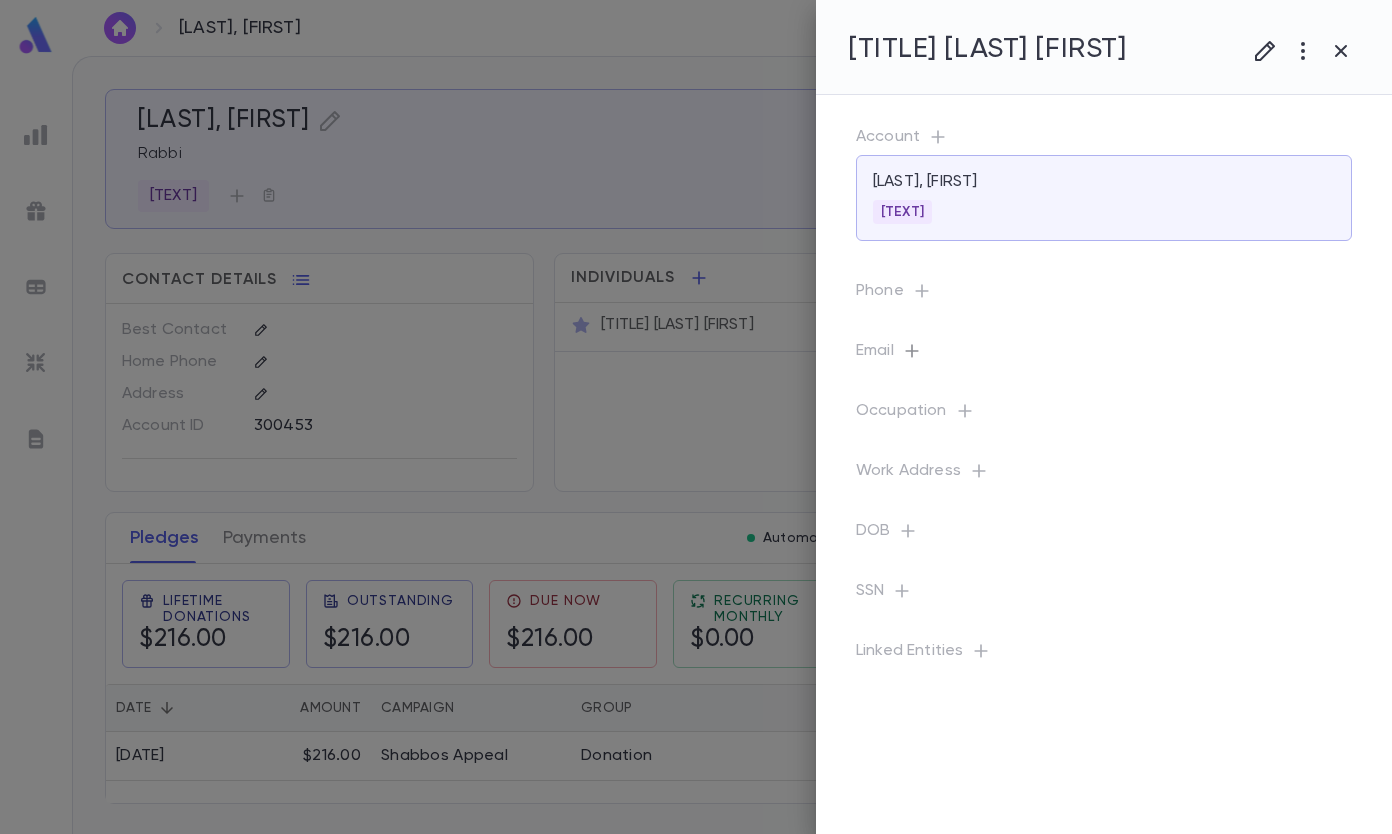click at bounding box center [938, 137] 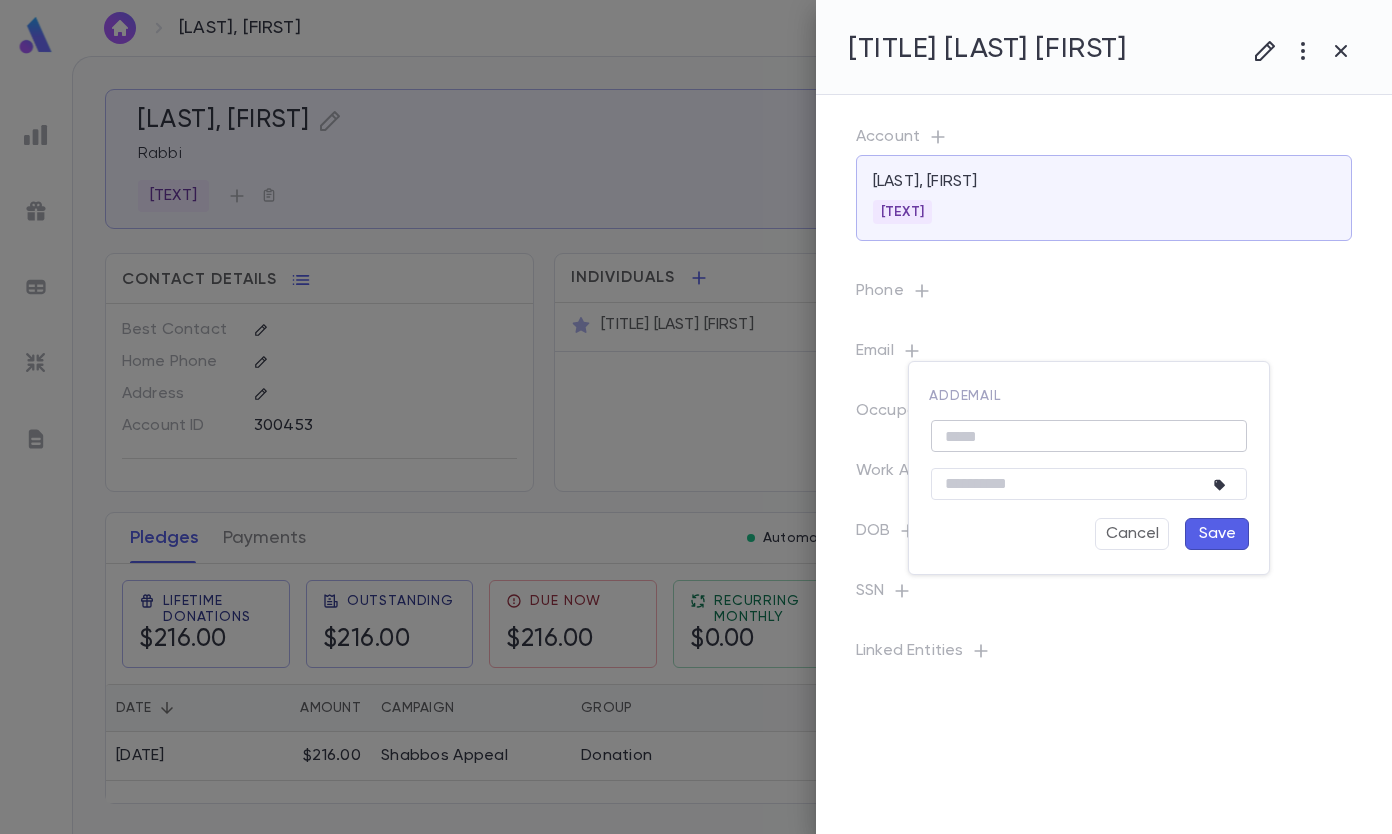 click at bounding box center (1089, 436) 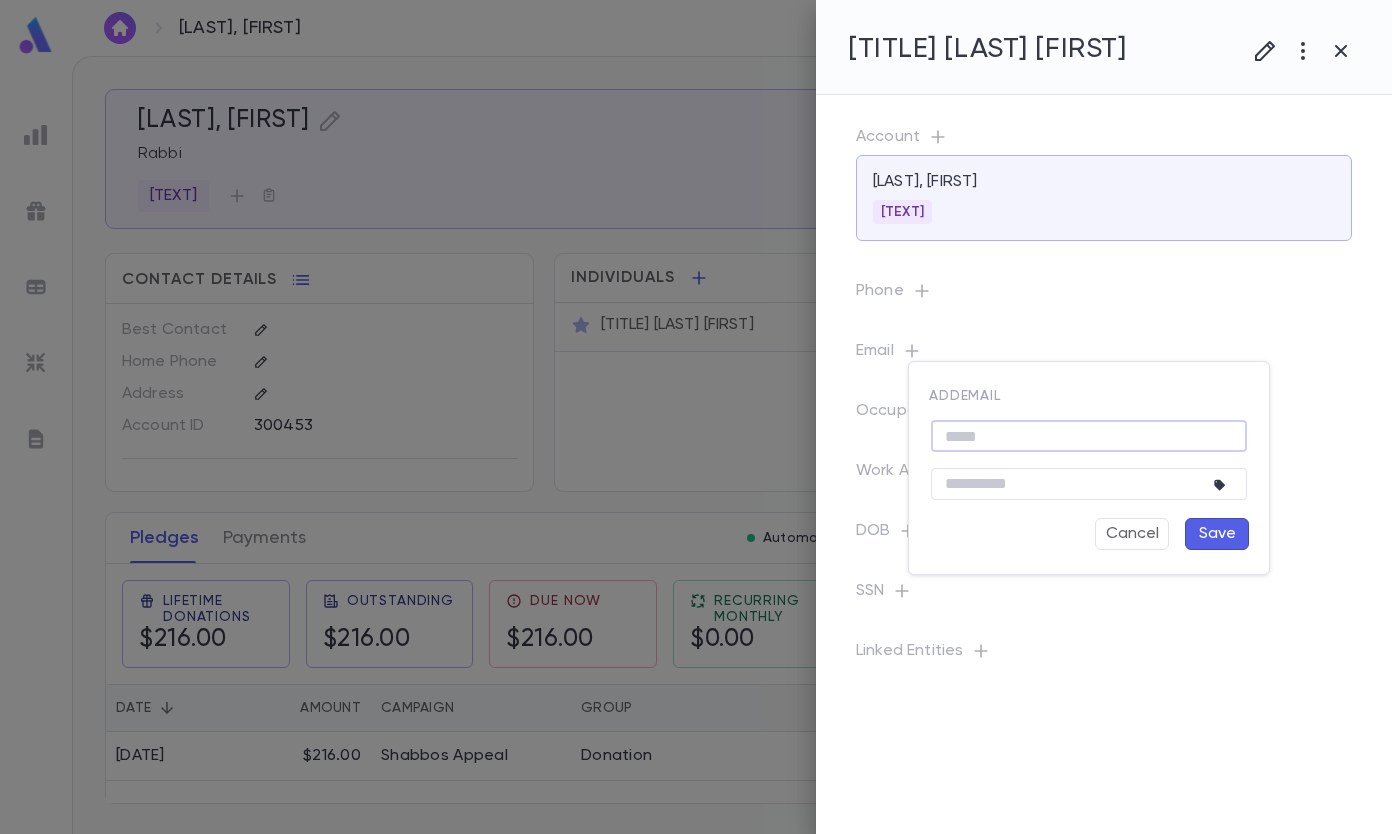 paste on "**********" 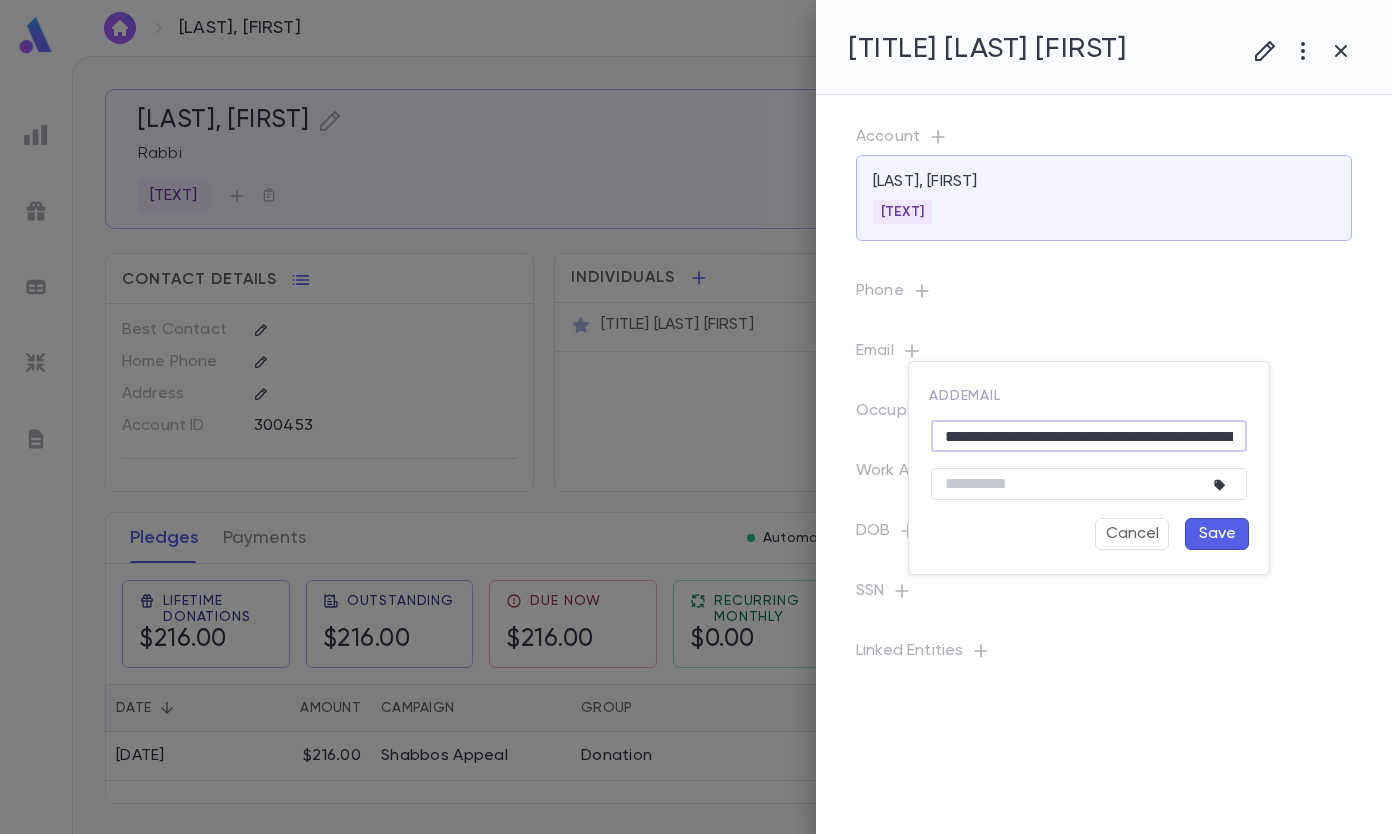 scroll, scrollTop: 0, scrollLeft: 6994, axis: horizontal 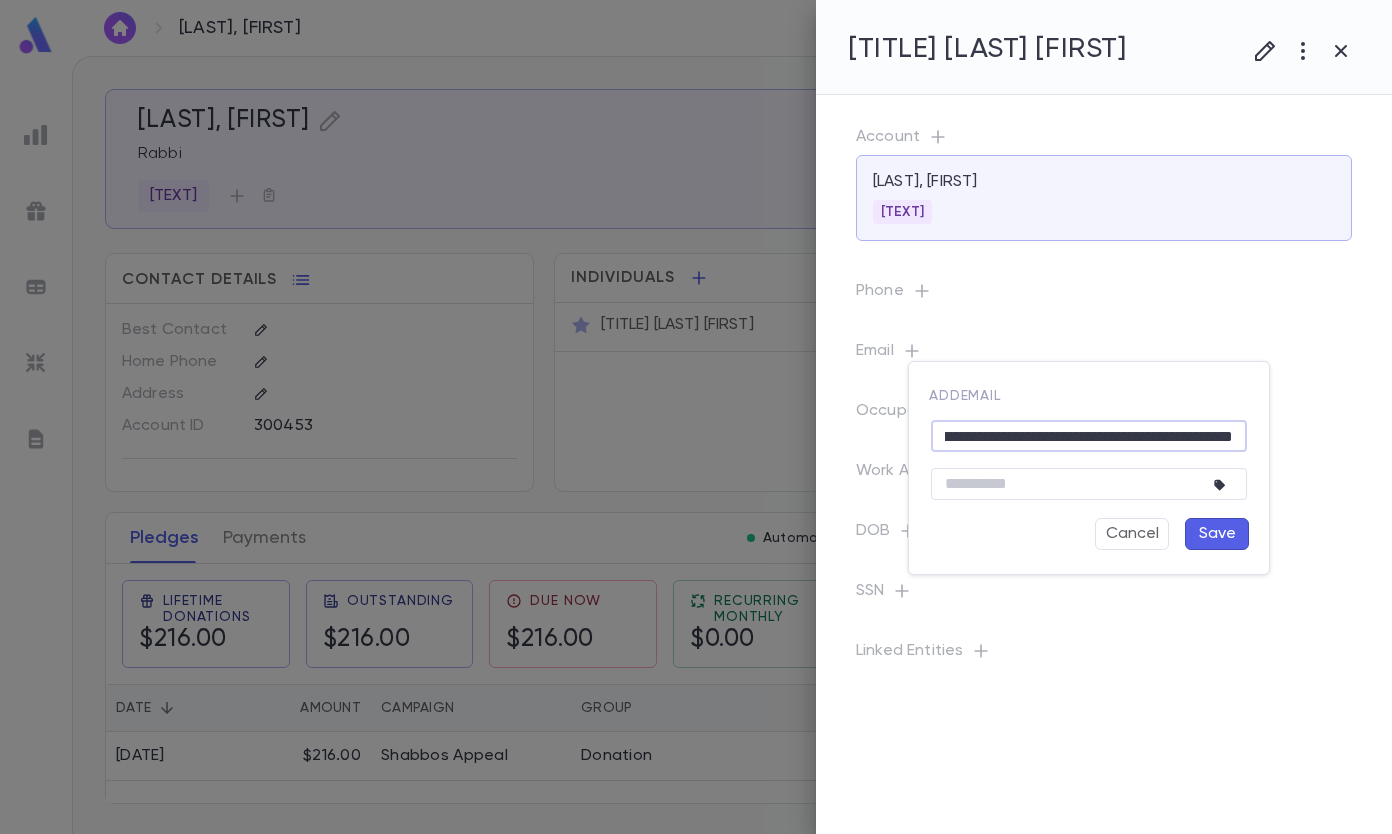 click on "**********" at bounding box center [1089, 436] 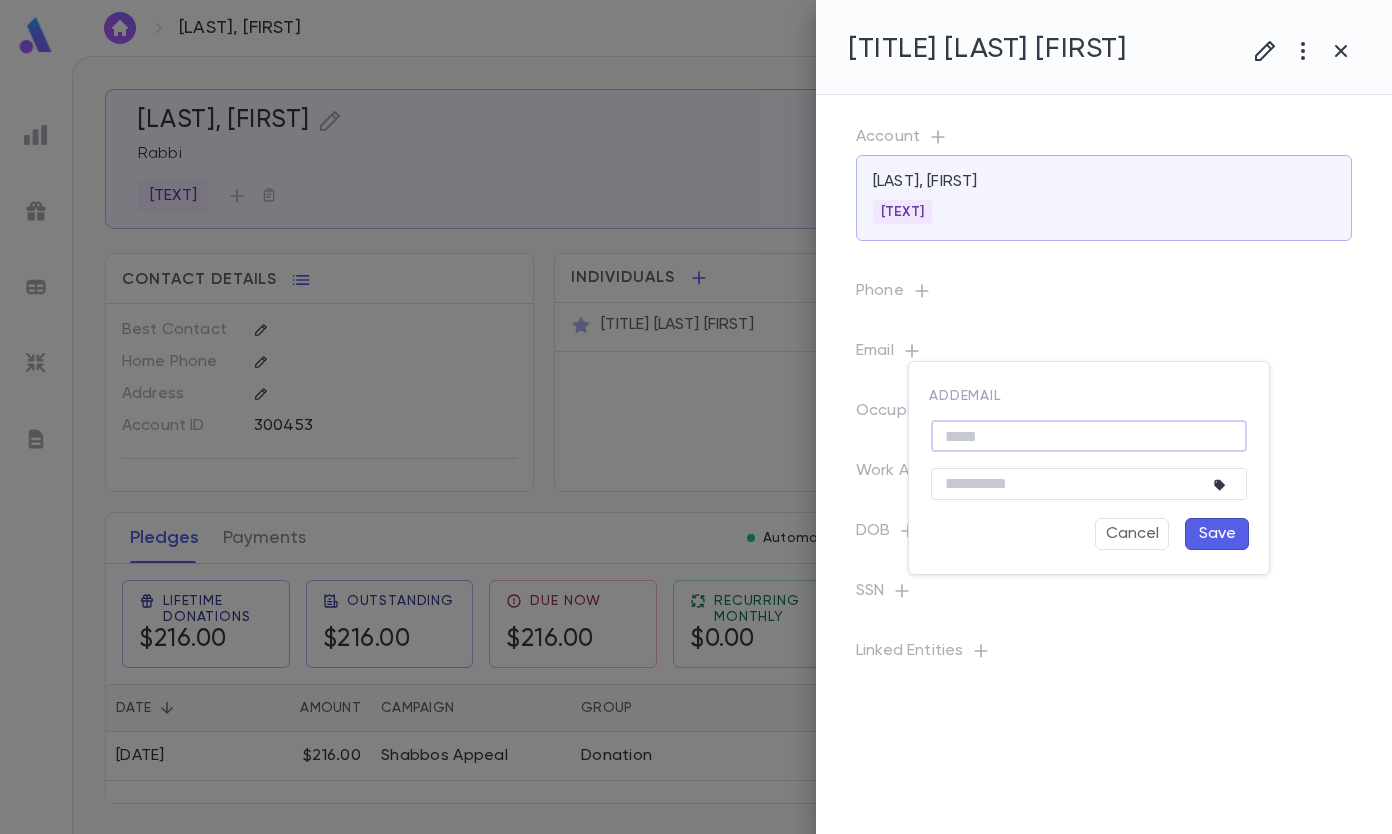 scroll, scrollTop: 0, scrollLeft: 0, axis: both 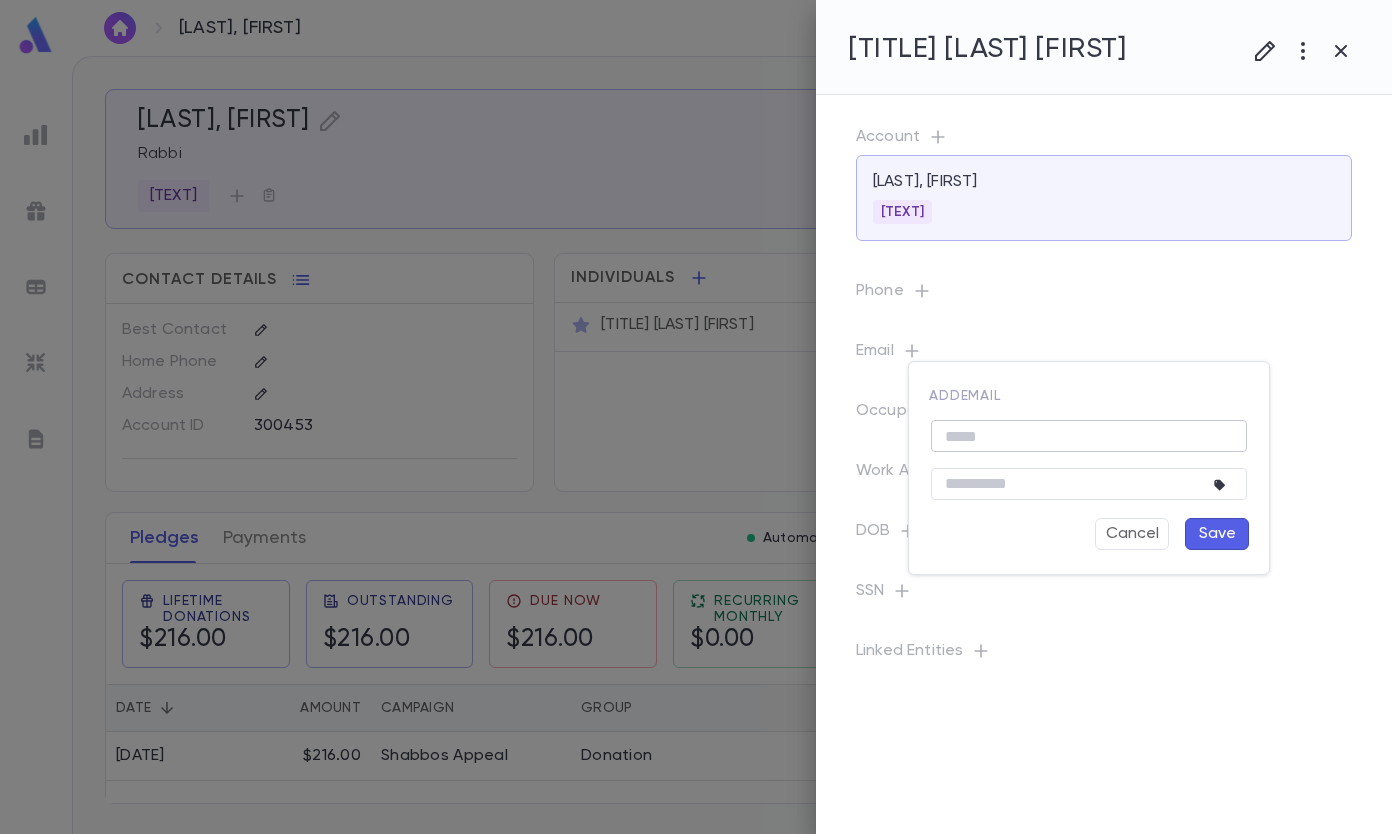 click at bounding box center (1089, 436) 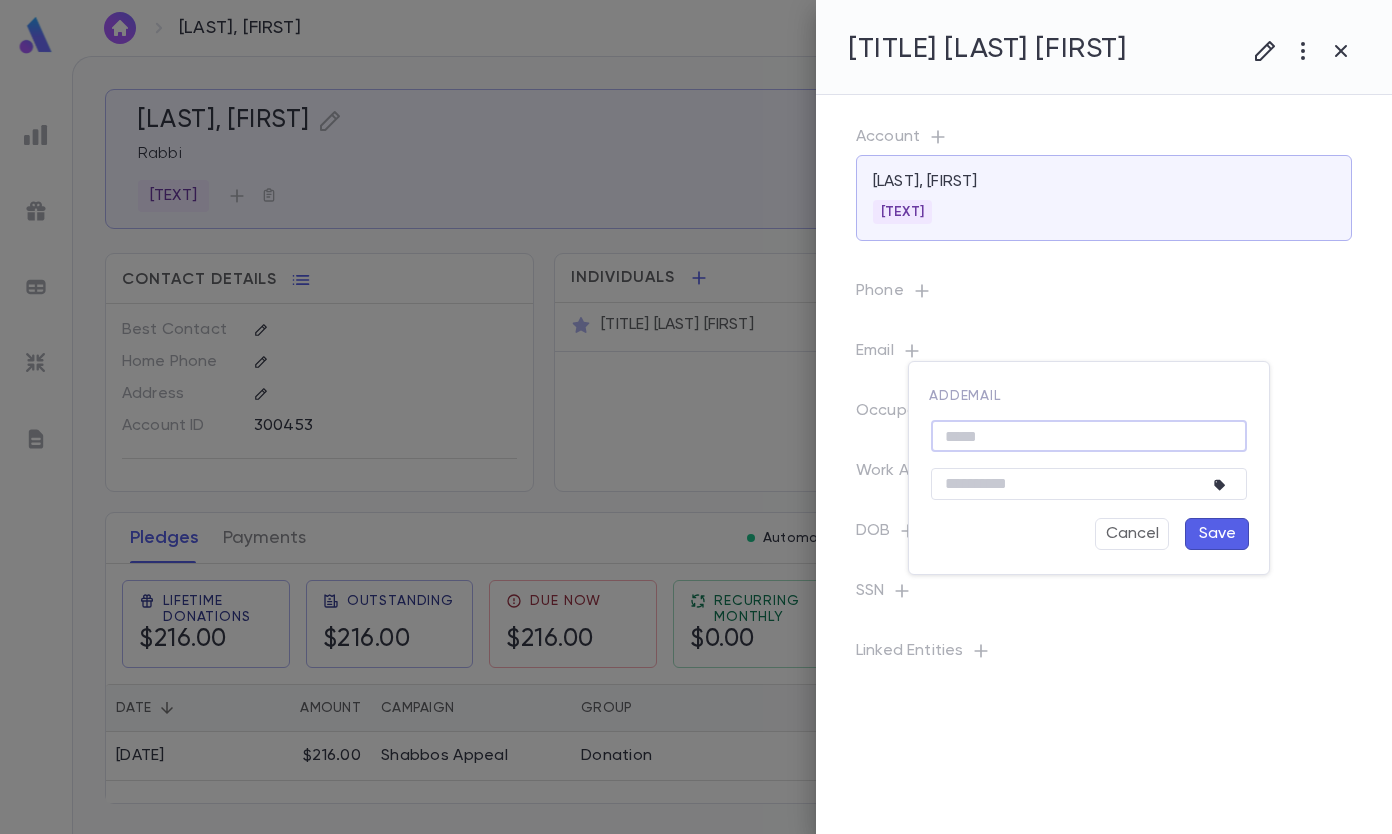 paste on "**********" 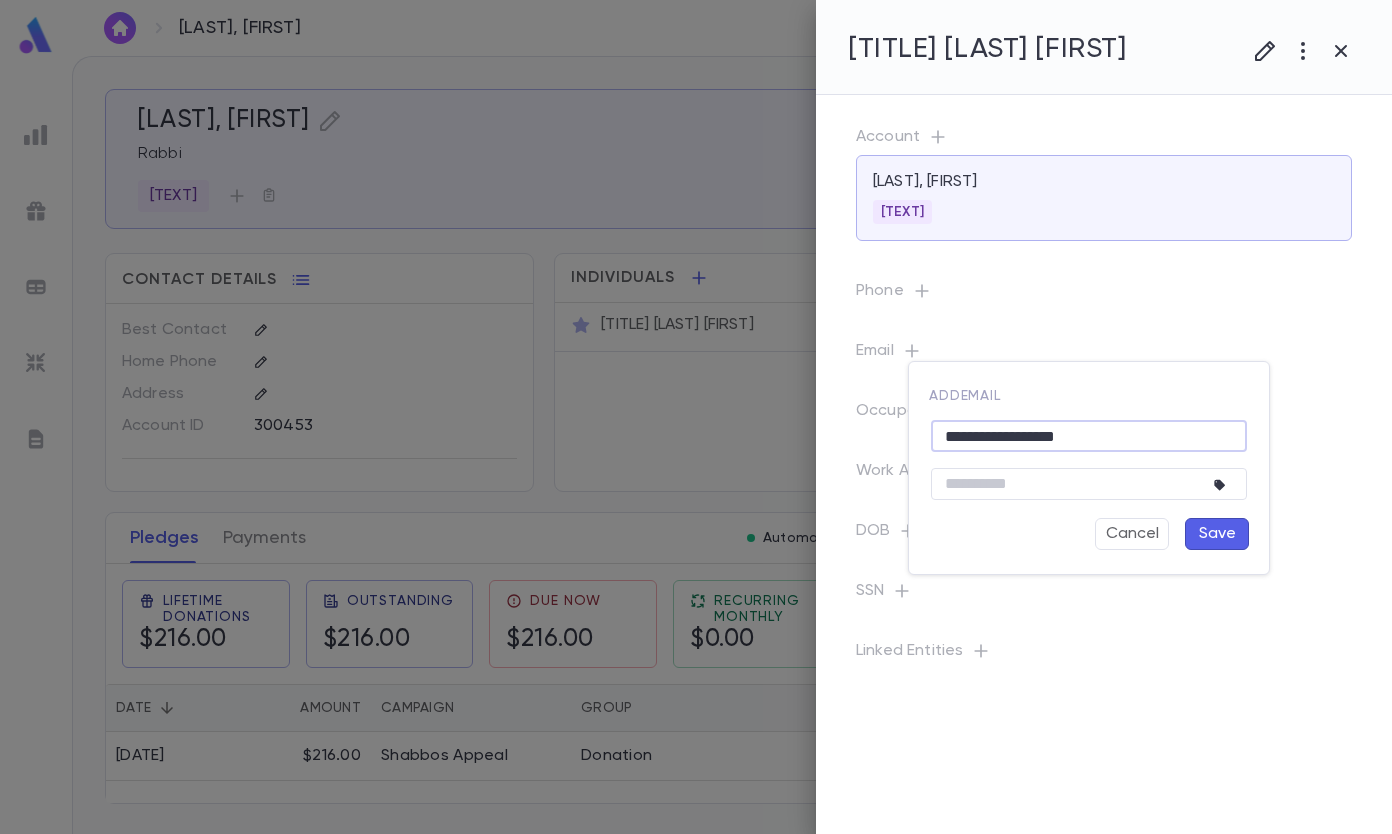 type on "**********" 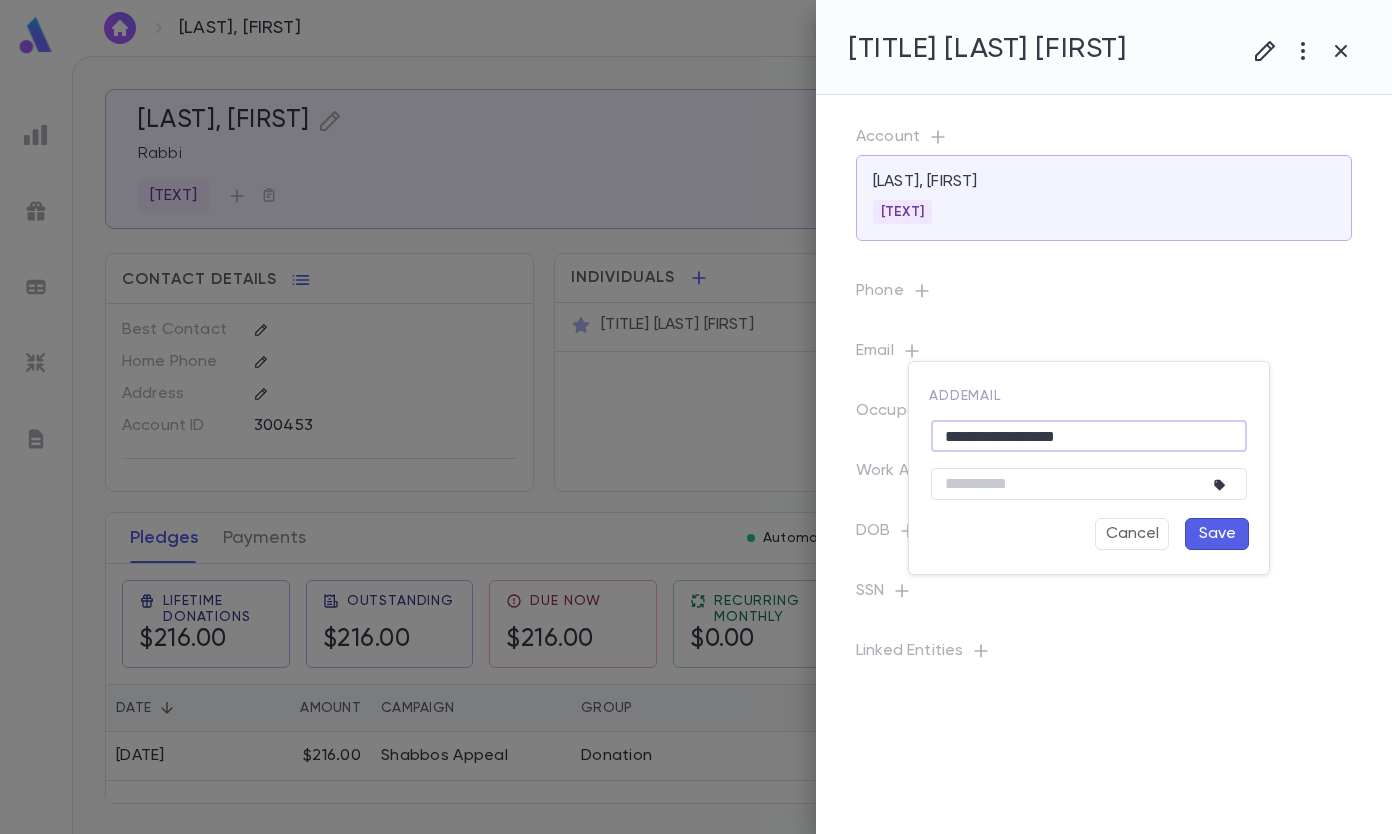 click on "Save" at bounding box center [1217, 534] 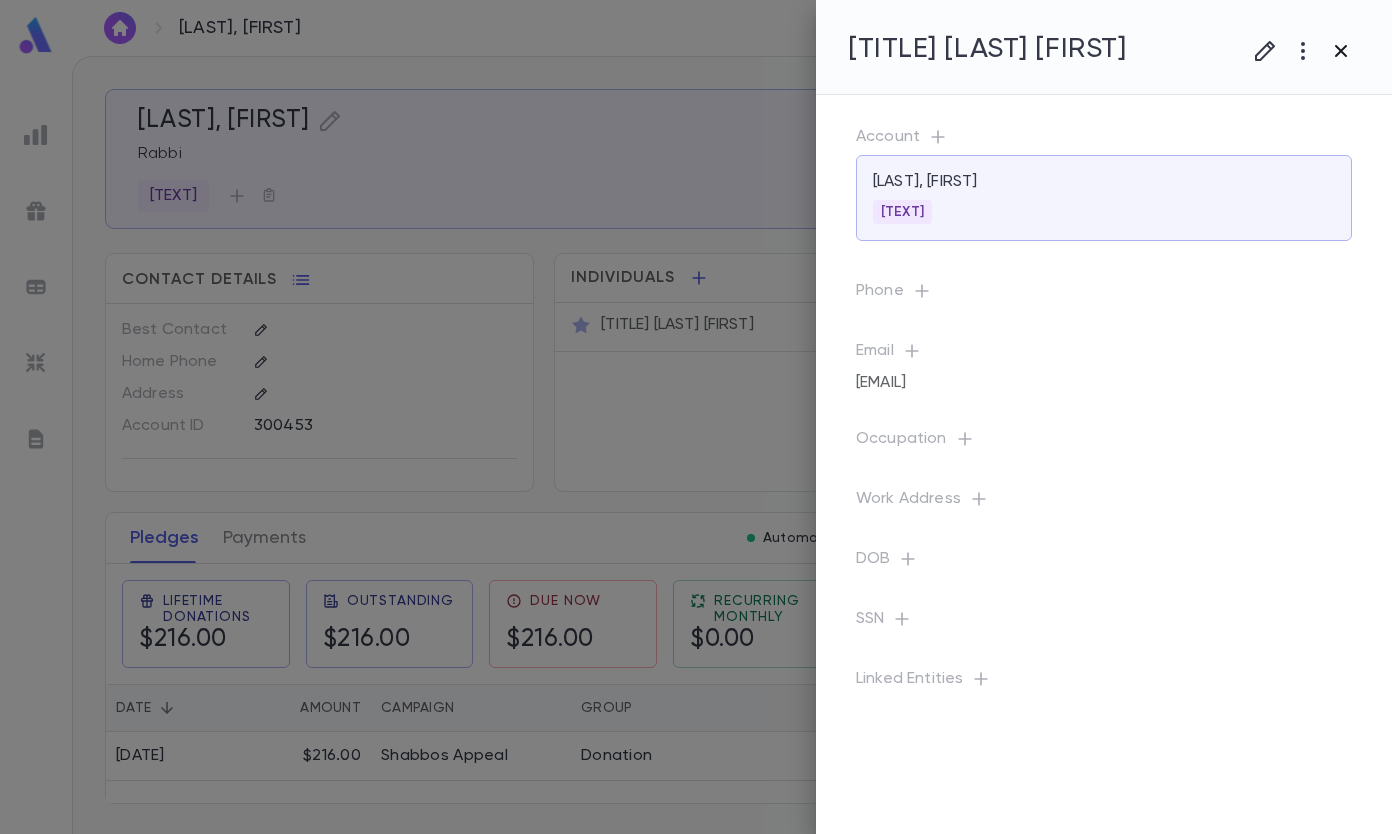 click at bounding box center (1265, 51) 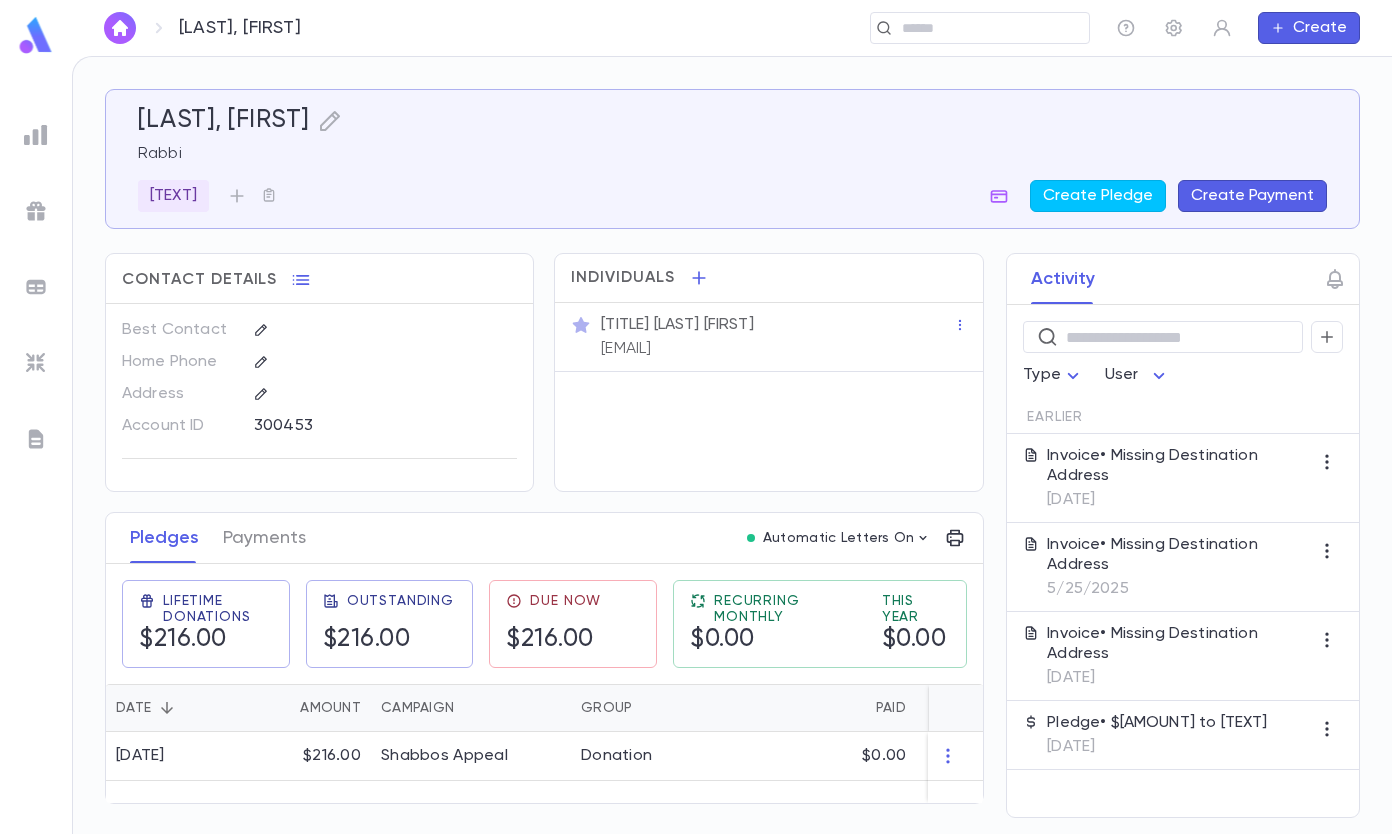 click on "[DATE]" at bounding box center [1179, 500] 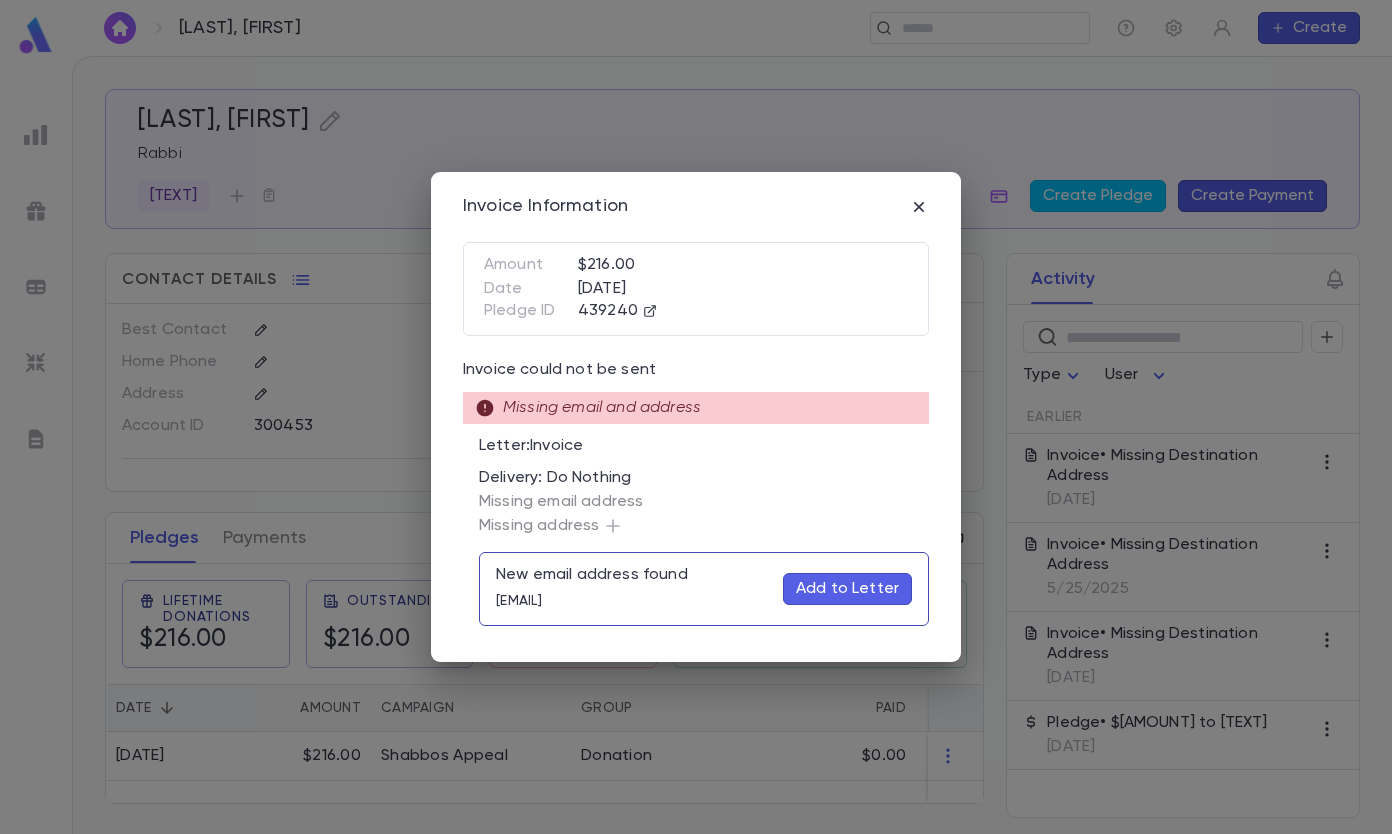 click on "Add to Letter" at bounding box center [847, 589] 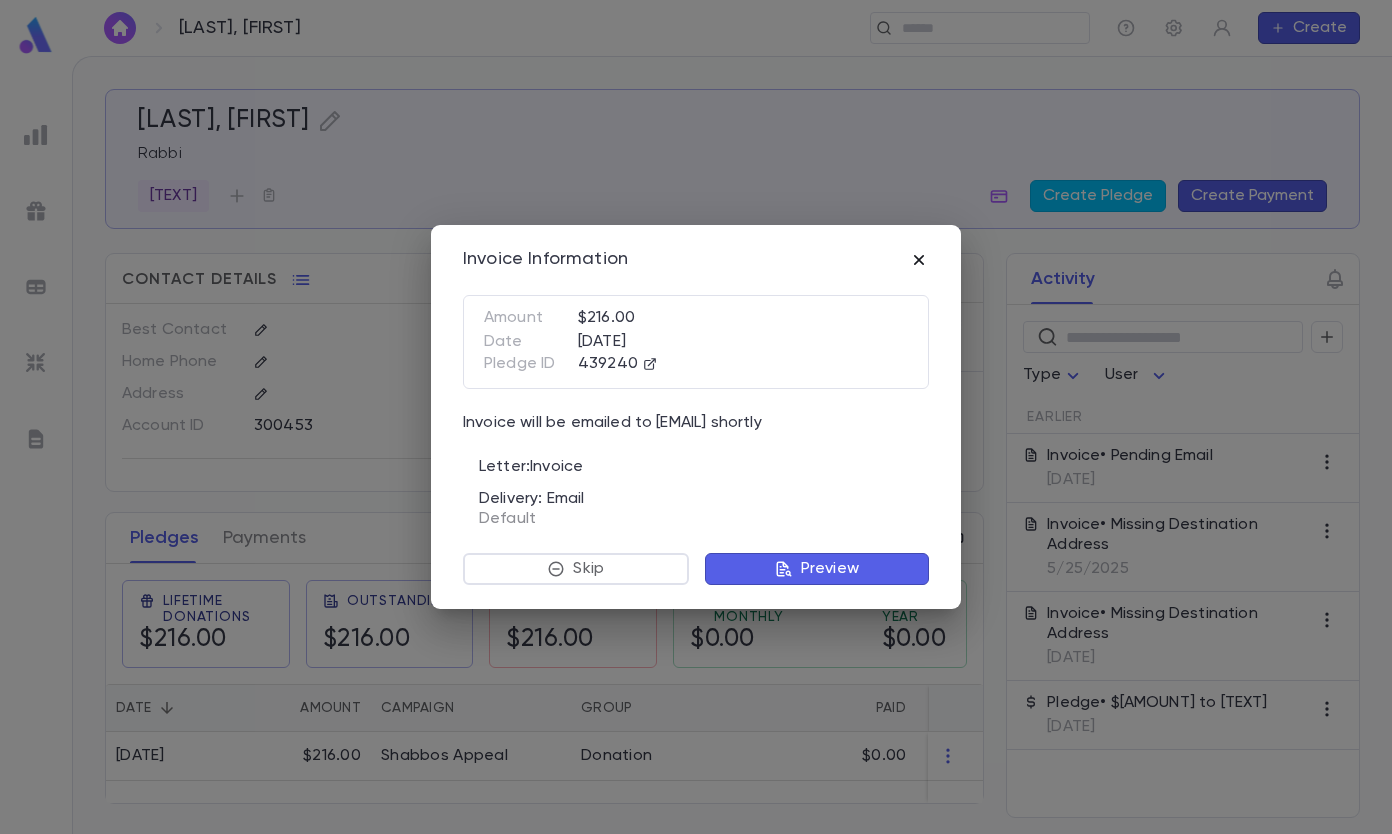 click at bounding box center (919, 260) 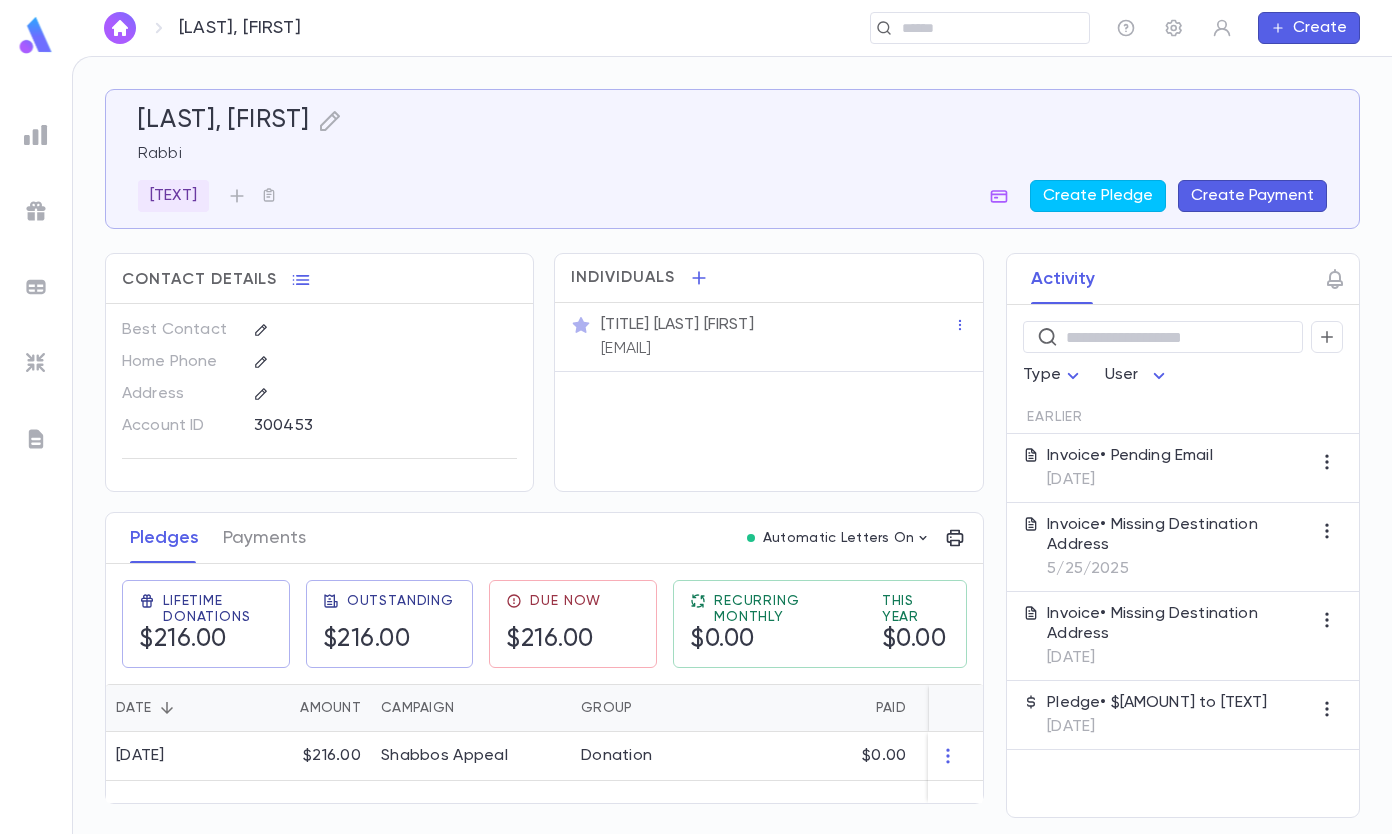 click on "Invoice  • Pending Email [DATE]" at bounding box center (1183, 468) 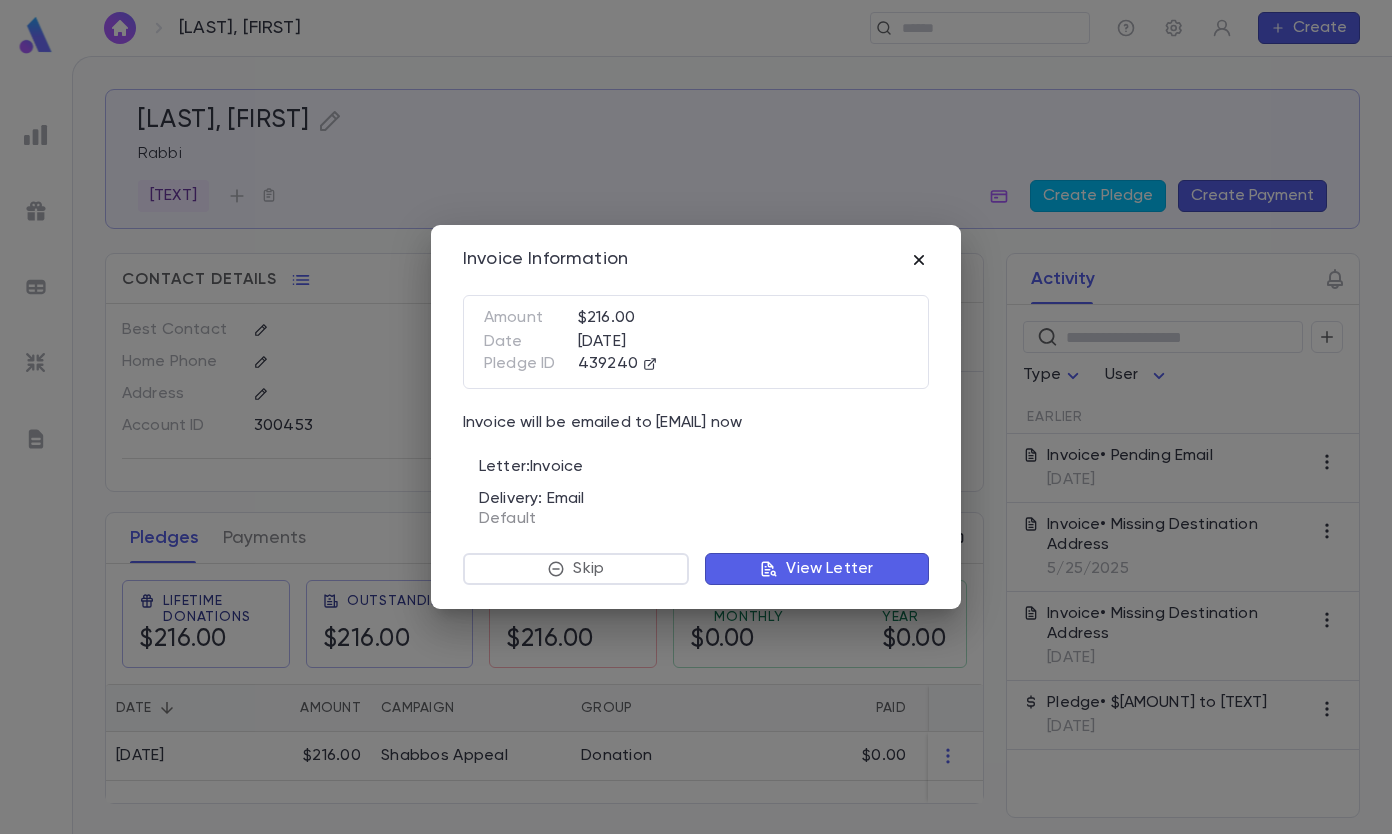 click at bounding box center [919, 260] 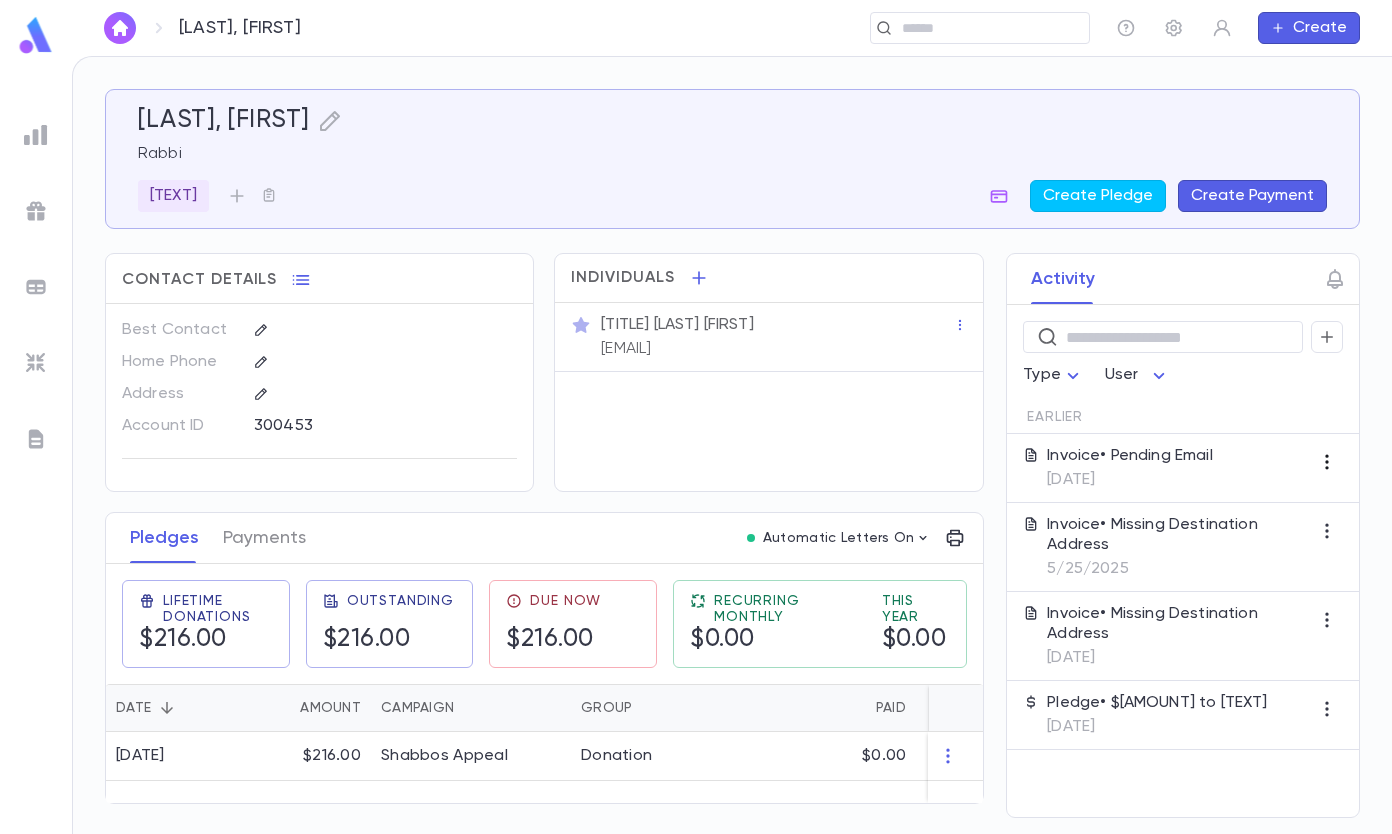 click at bounding box center (1327, 462) 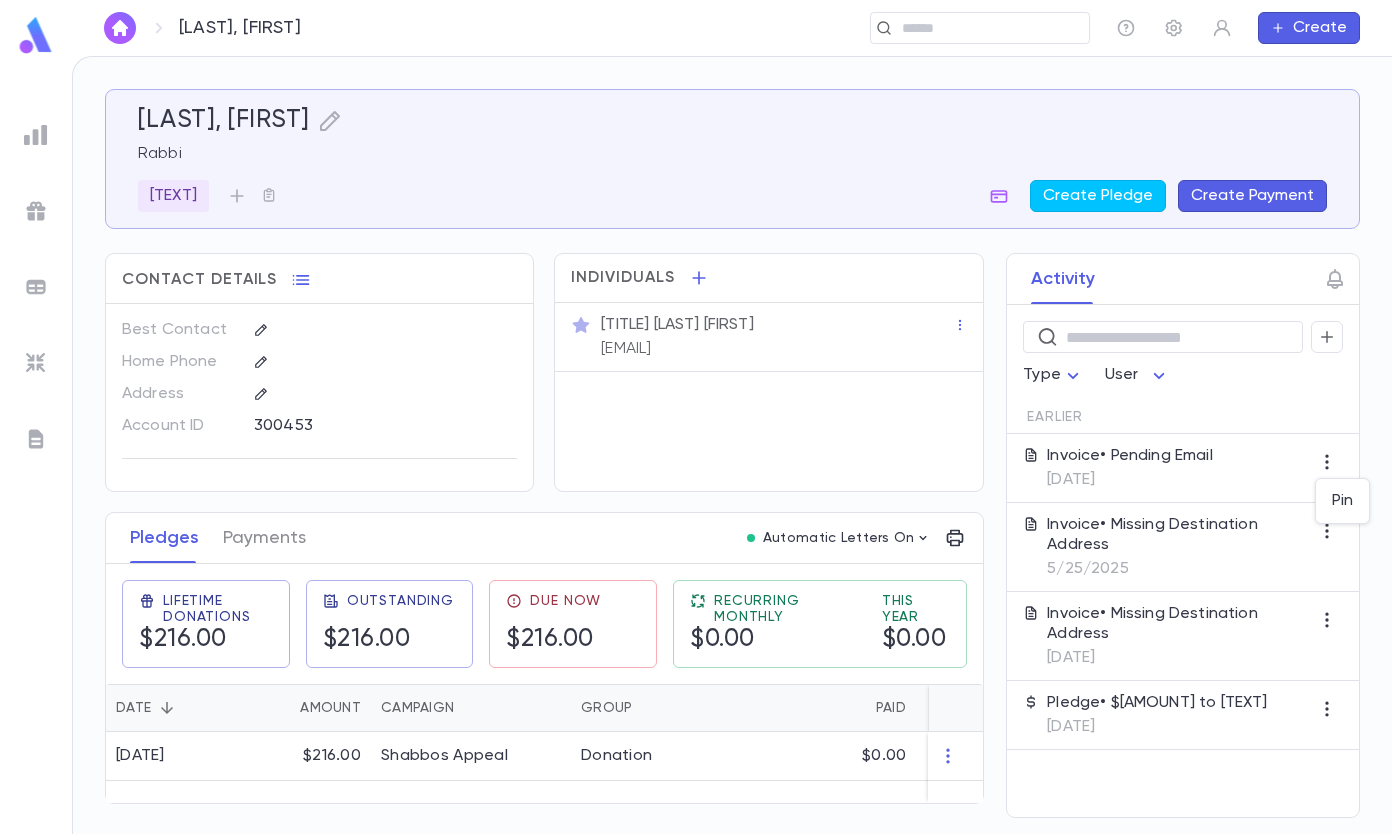 click at bounding box center (696, 417) 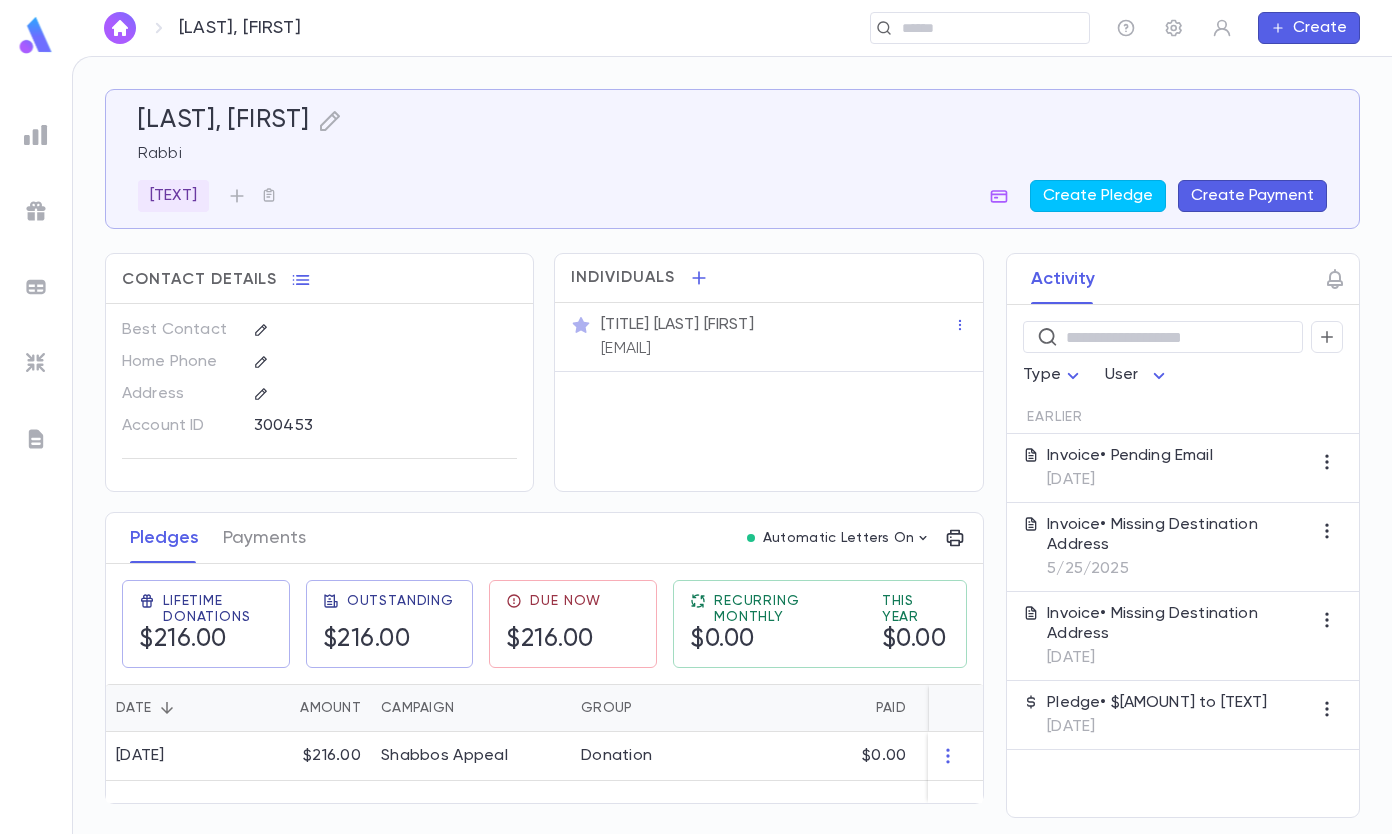 click on "[DATE]" at bounding box center [1130, 480] 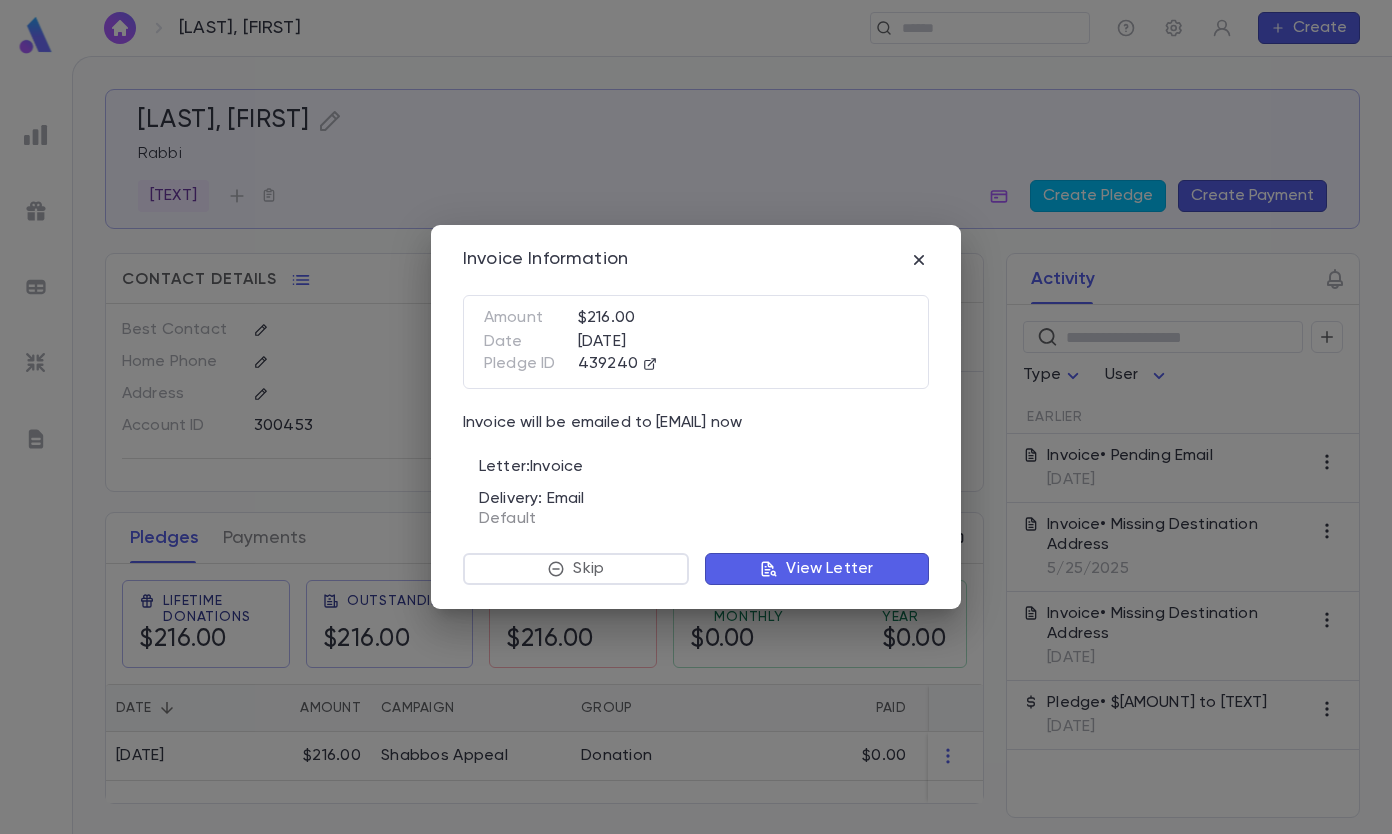 click on "View Letter" at bounding box center (829, 569) 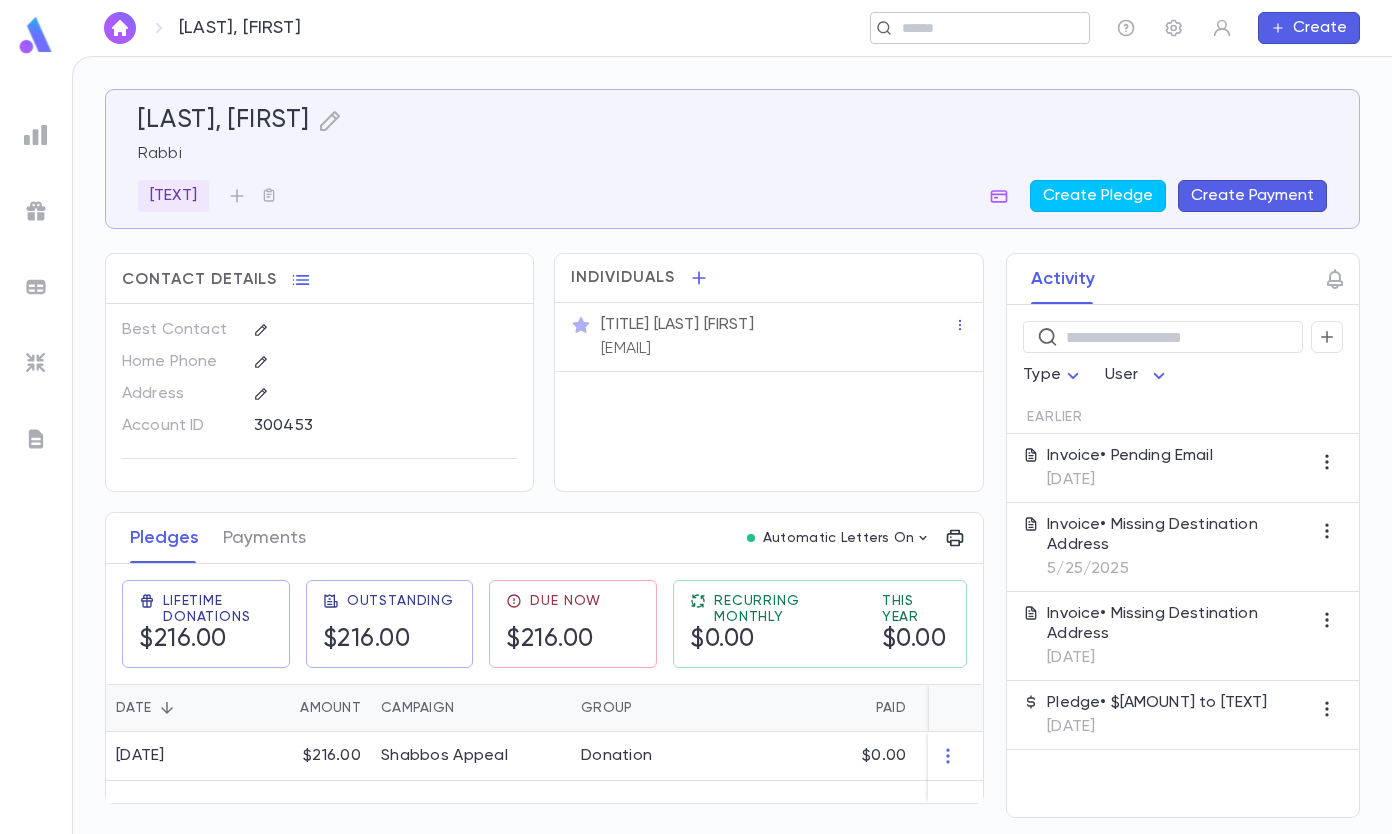 click on "​" at bounding box center (980, 28) 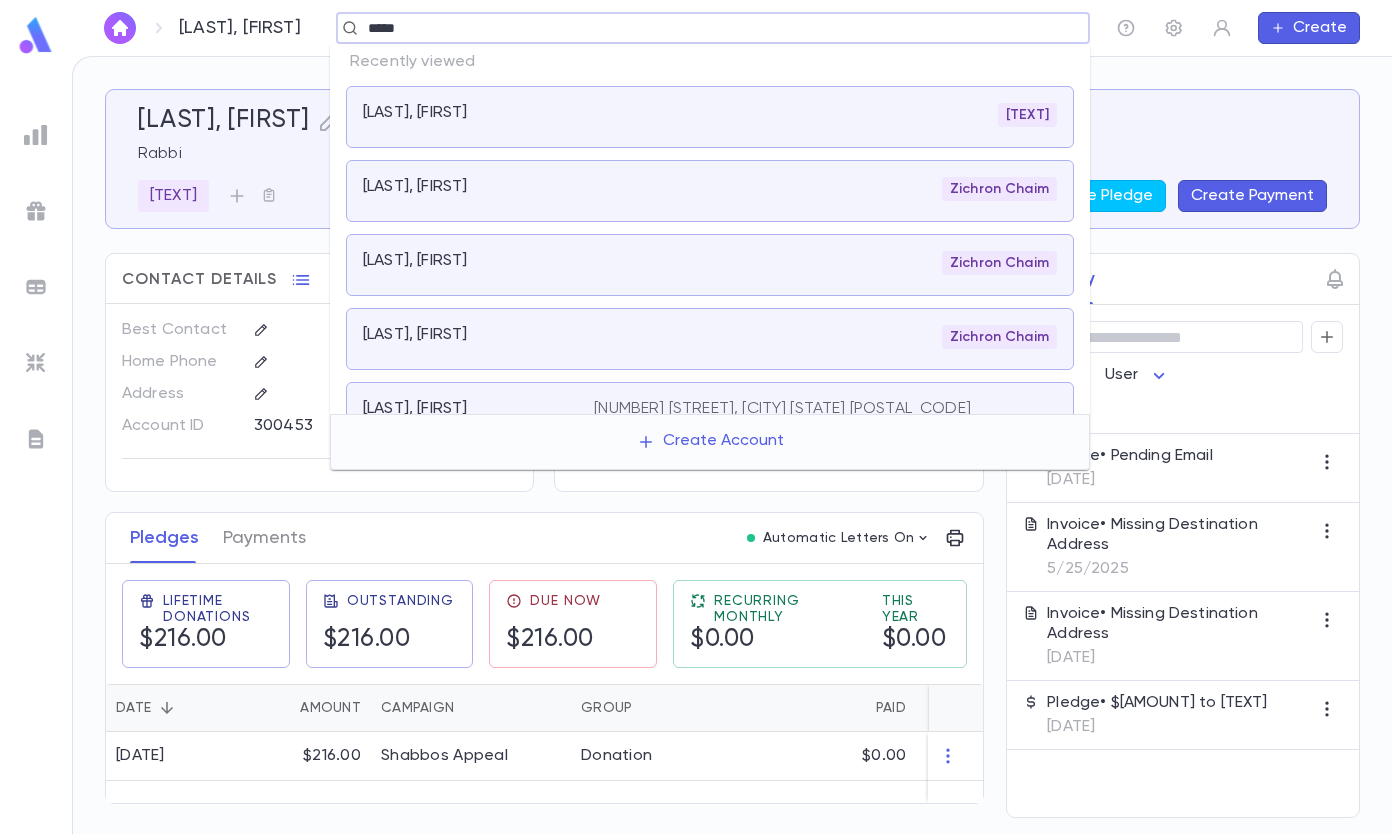 type on "*****" 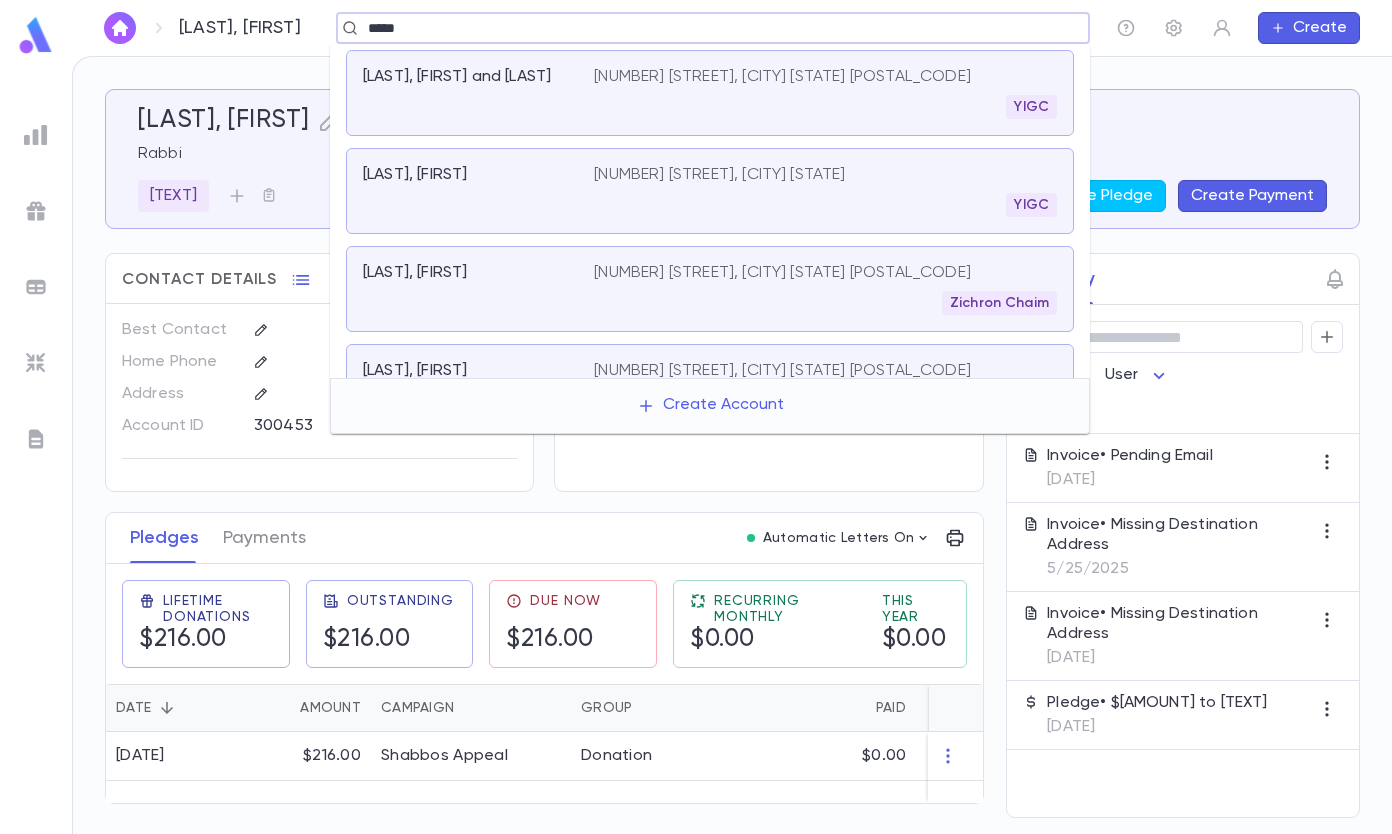 click on "[LAST], [FIRST]" at bounding box center [478, 289] 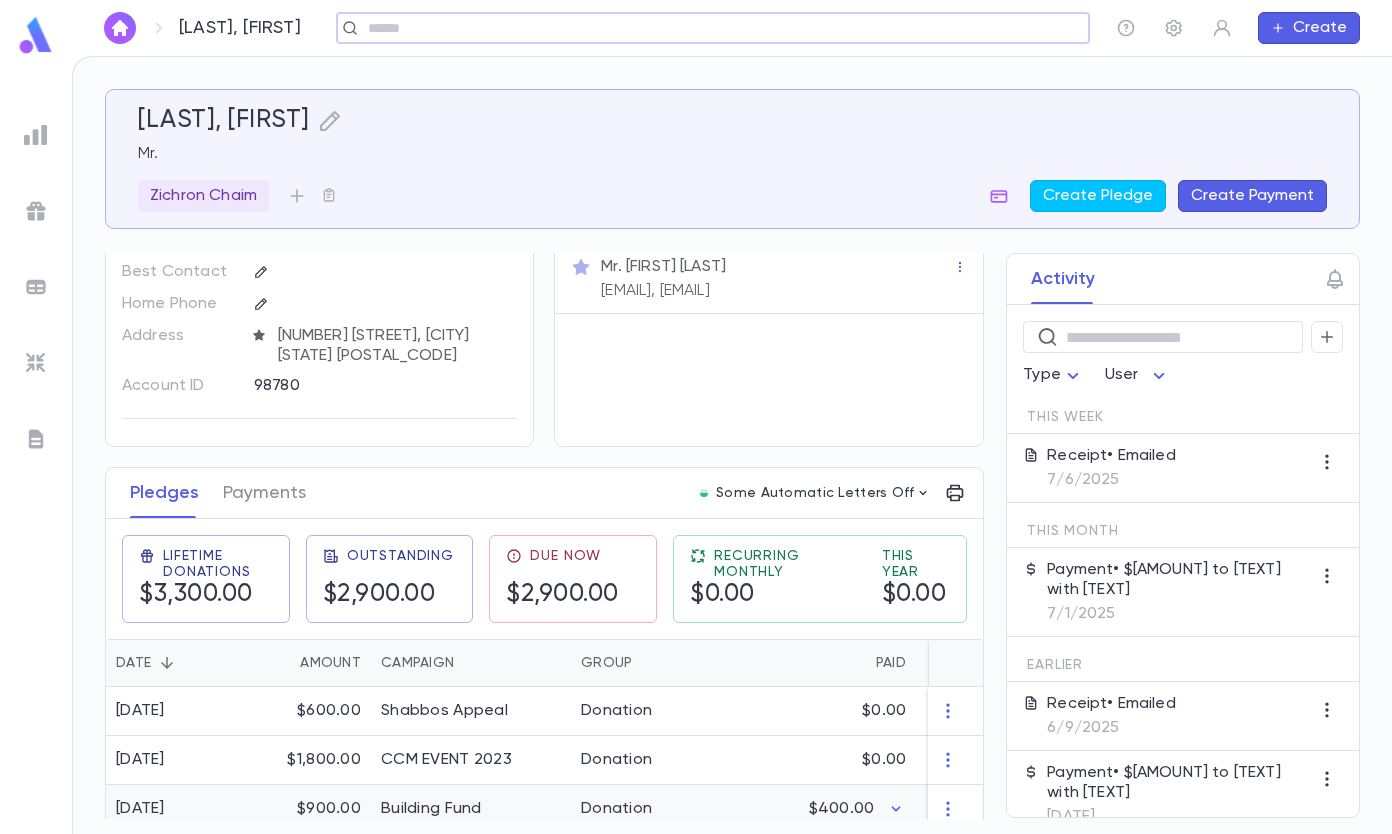 scroll, scrollTop: 82, scrollLeft: 0, axis: vertical 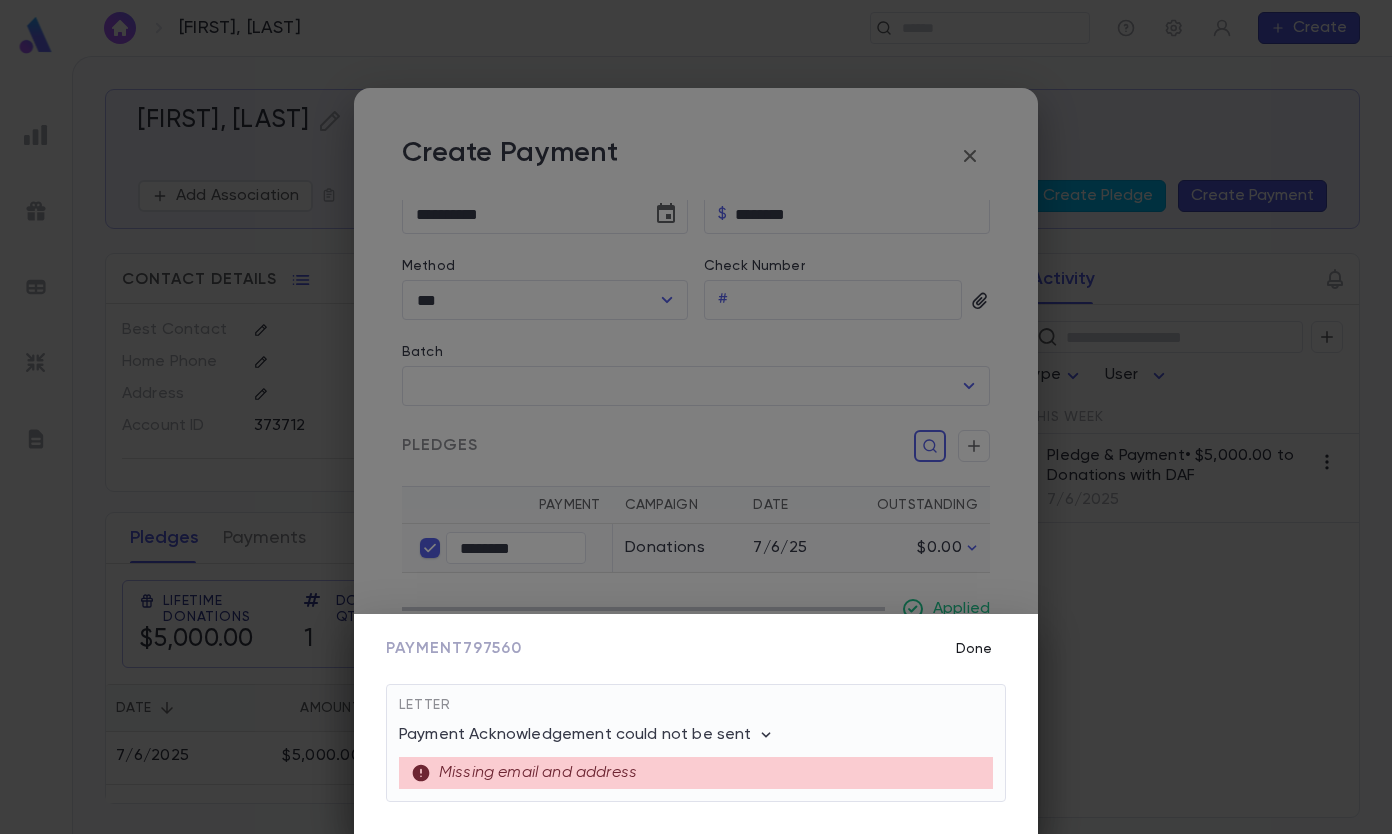 click on "Done" at bounding box center [974, 649] 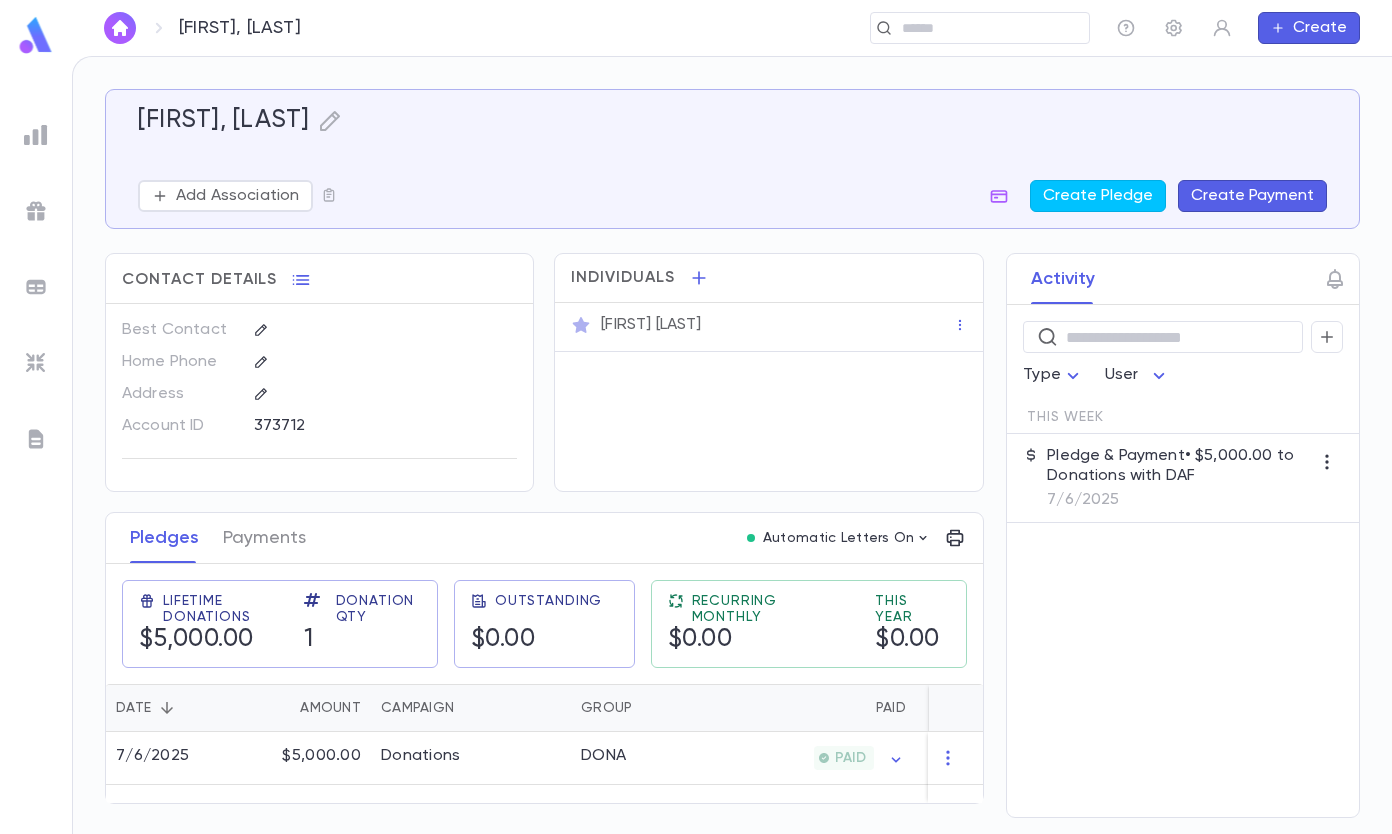 click on "[FIRST] [LAST]" at bounding box center (651, 325) 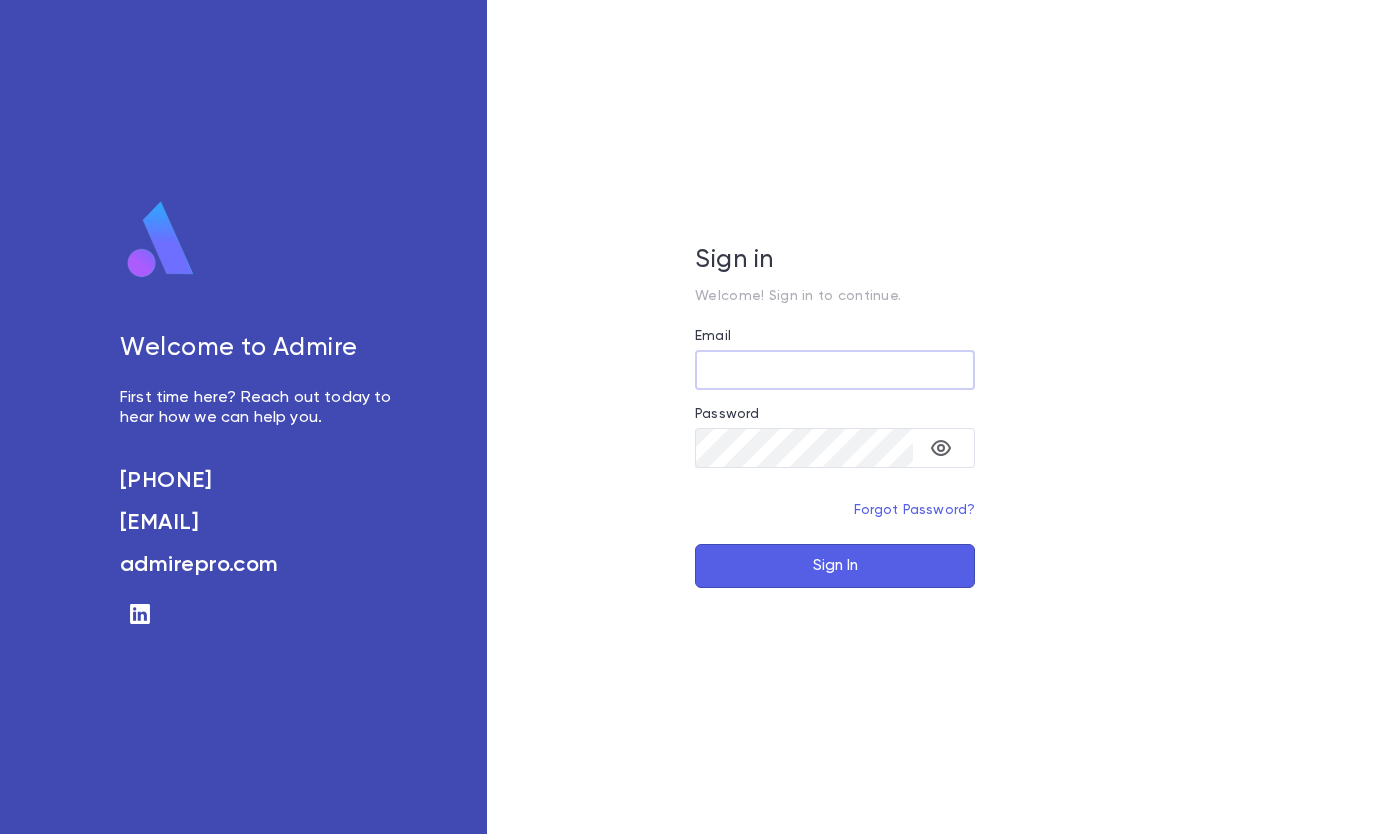 scroll, scrollTop: 0, scrollLeft: 0, axis: both 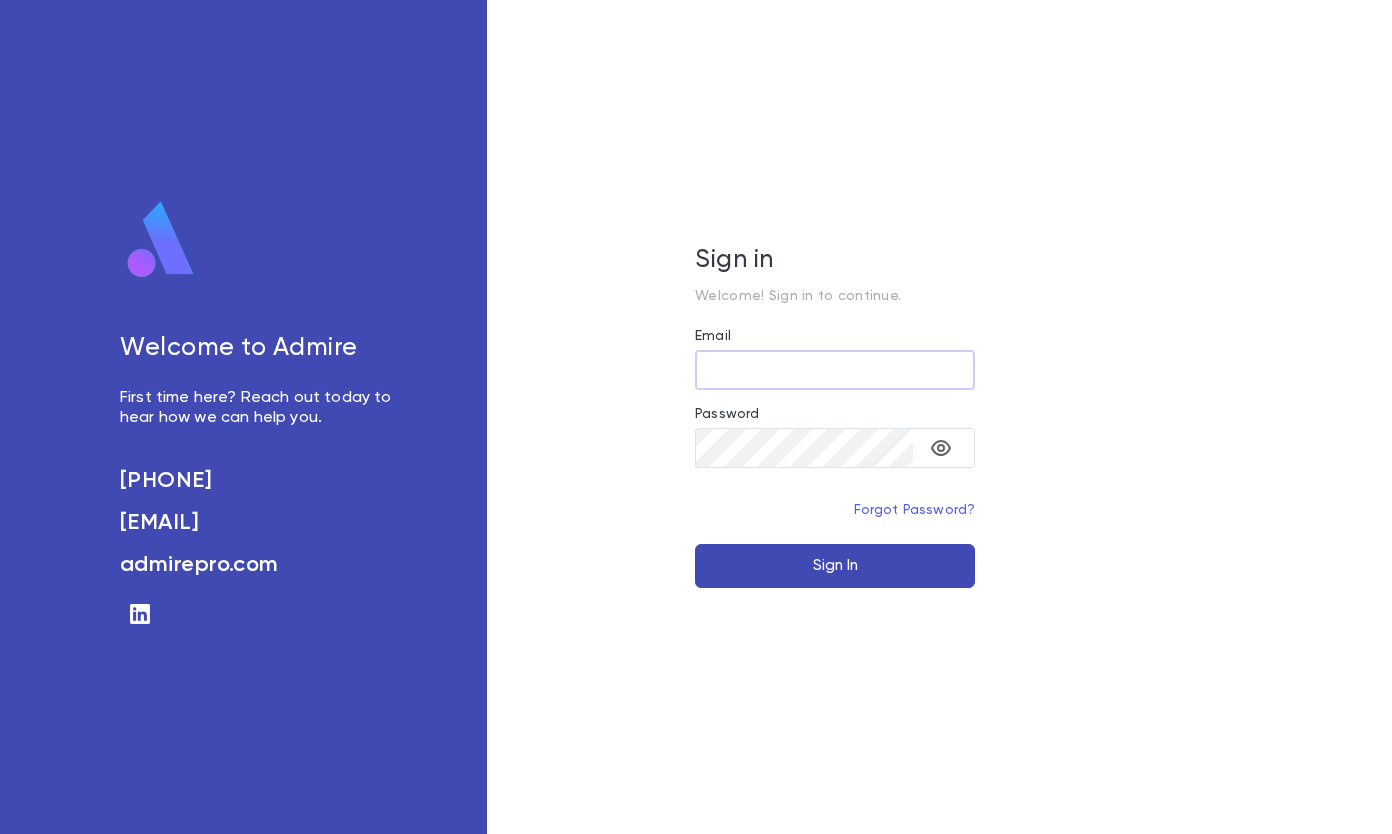 type on "**********" 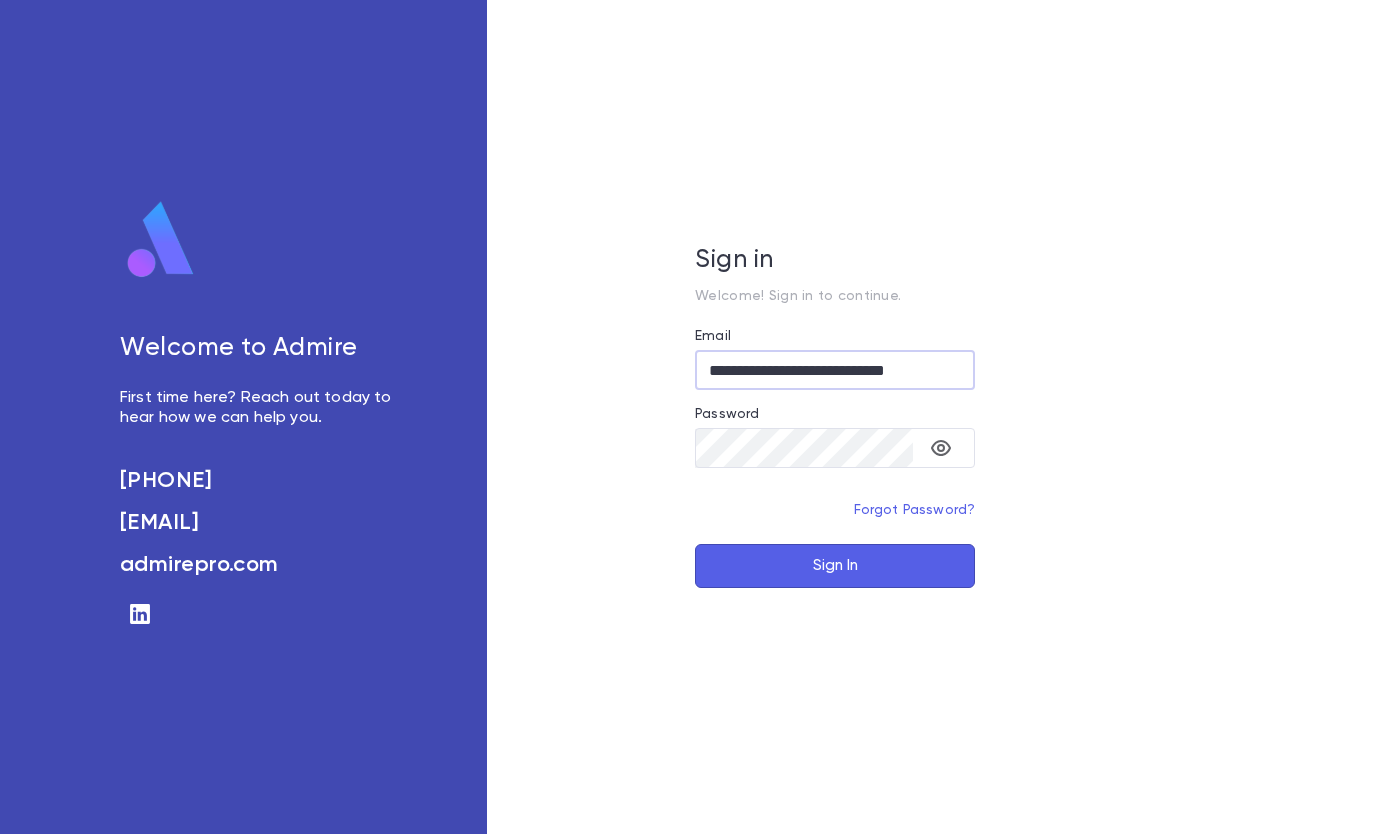 click on "Sign In" at bounding box center (835, 566) 